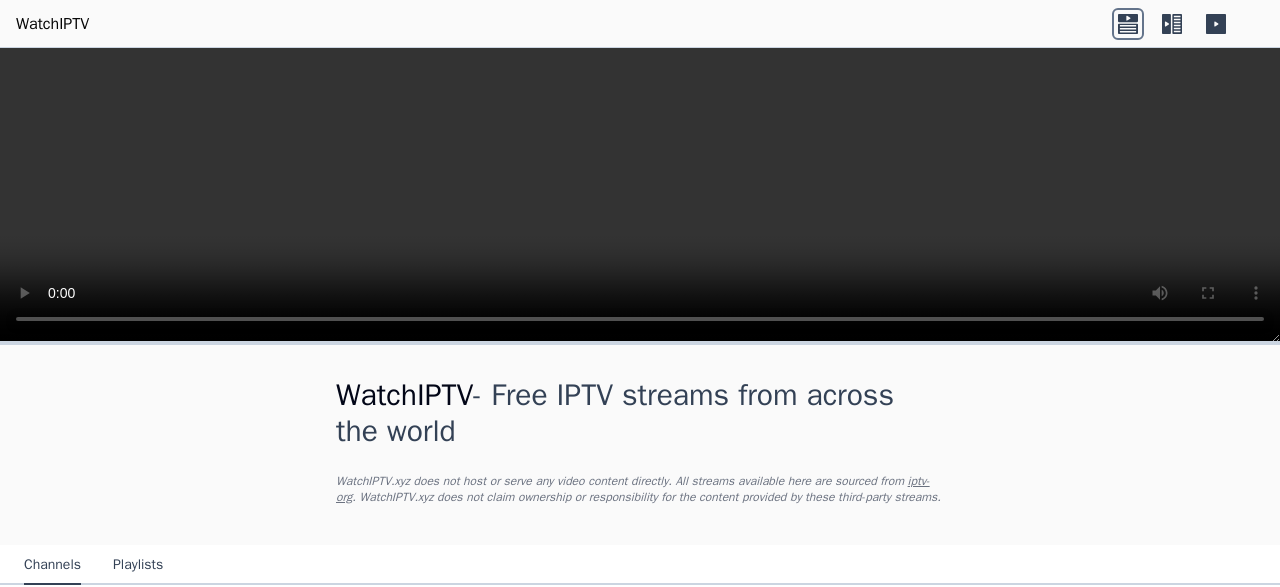 scroll, scrollTop: 0, scrollLeft: 0, axis: both 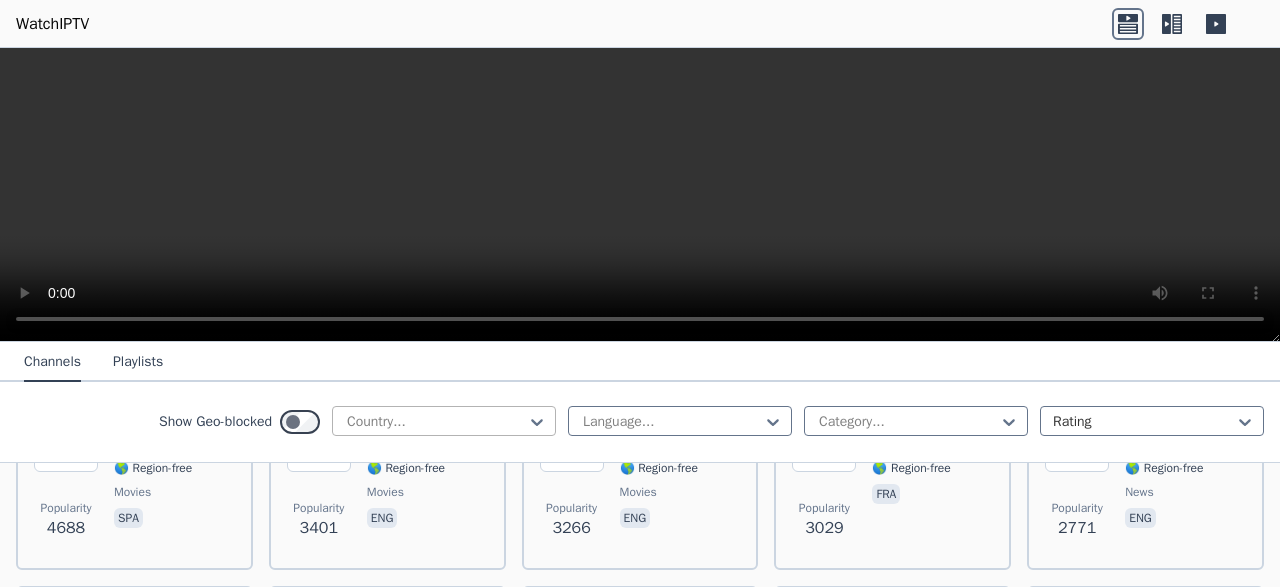 click at bounding box center [436, 422] 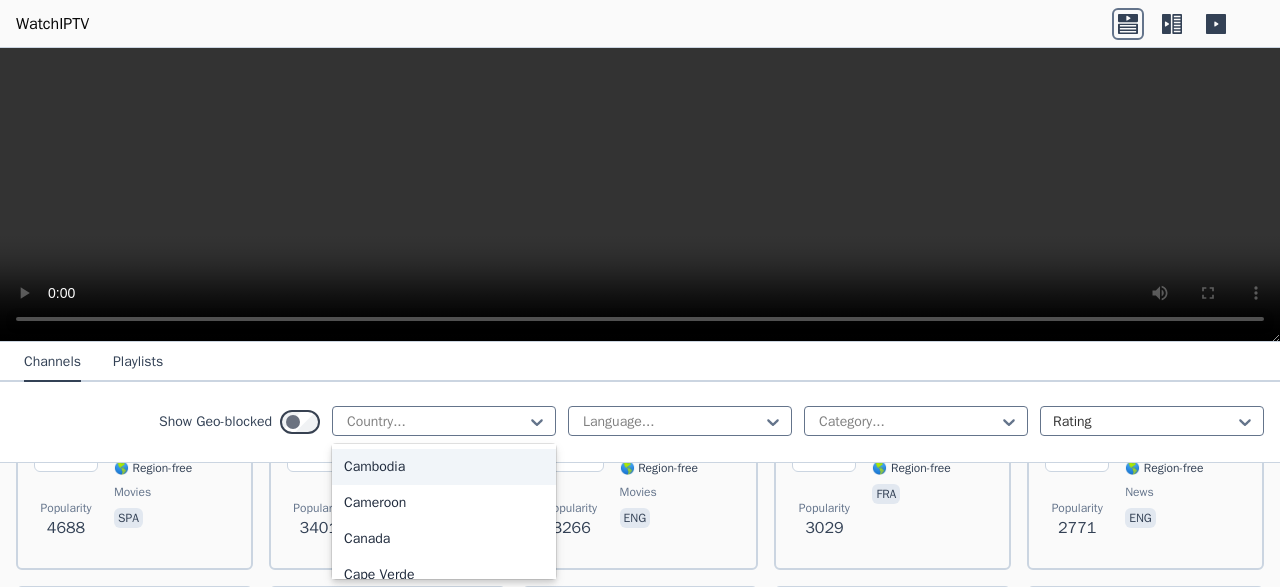 scroll, scrollTop: 1123, scrollLeft: 0, axis: vertical 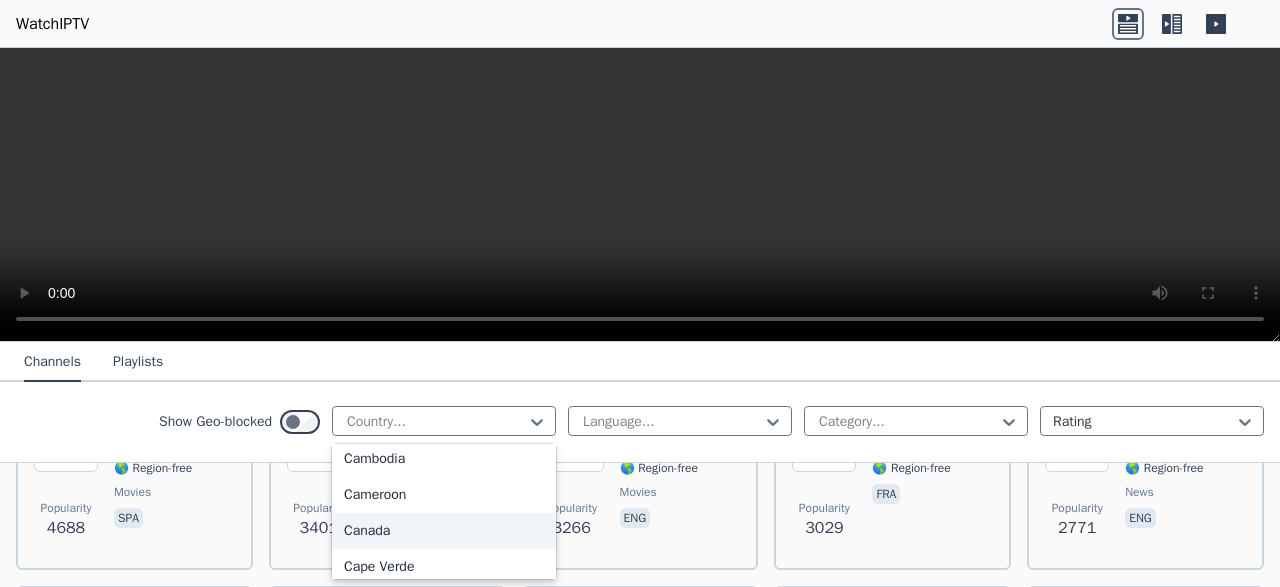 click on "Canada" at bounding box center (444, 531) 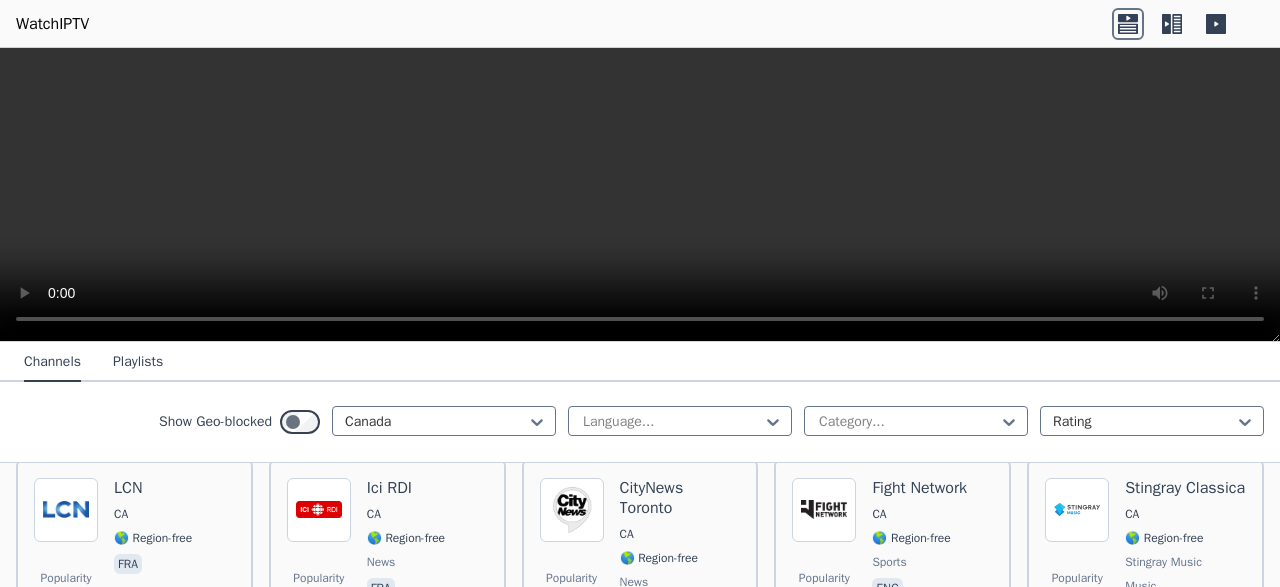 scroll, scrollTop: 221, scrollLeft: 0, axis: vertical 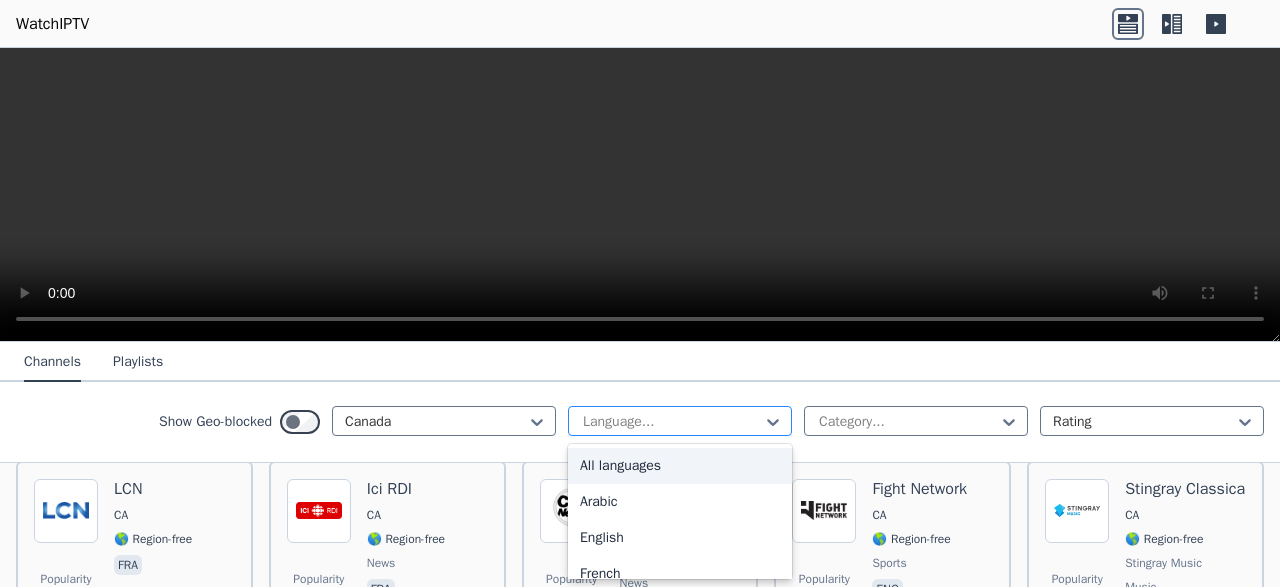 click on "Language..." at bounding box center [680, 421] 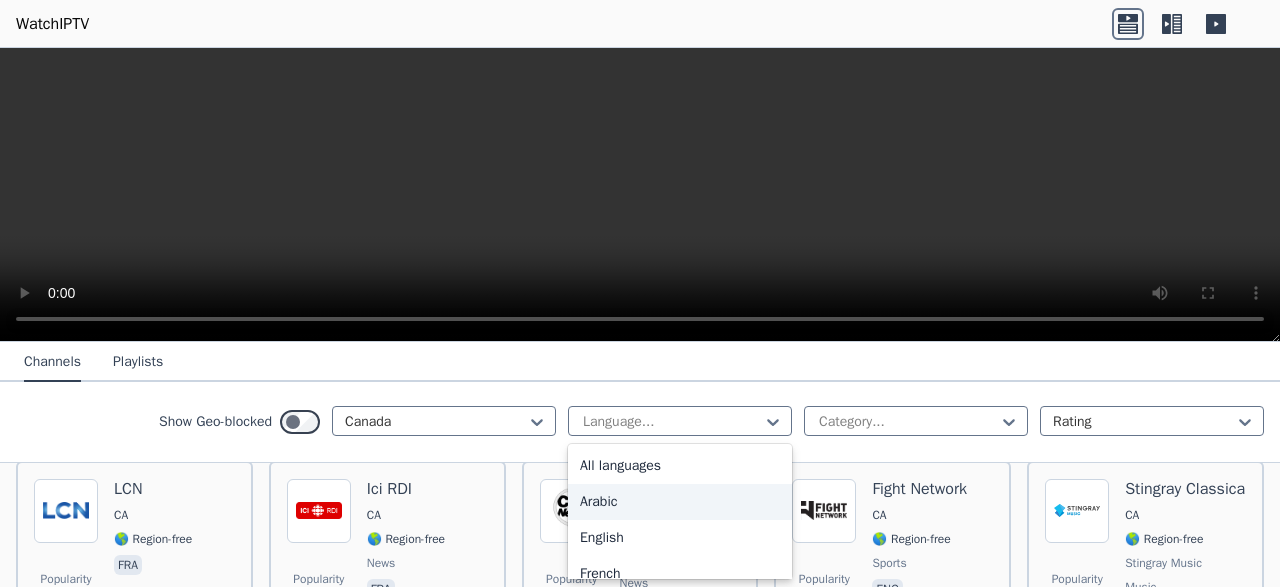scroll, scrollTop: 31, scrollLeft: 0, axis: vertical 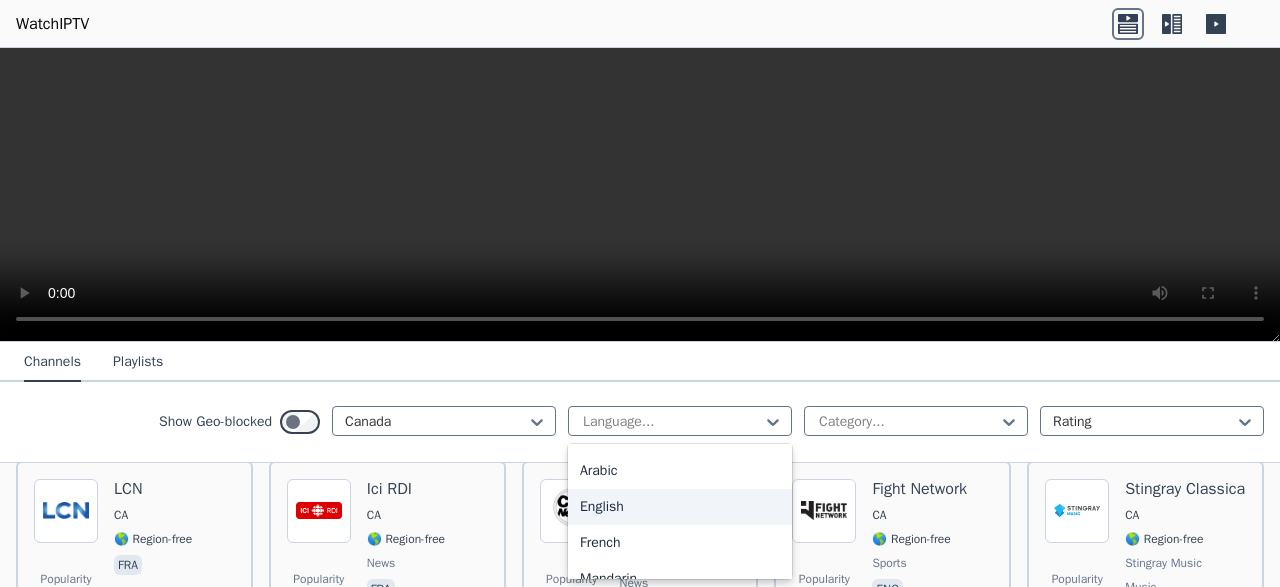 click on "English" at bounding box center [680, 507] 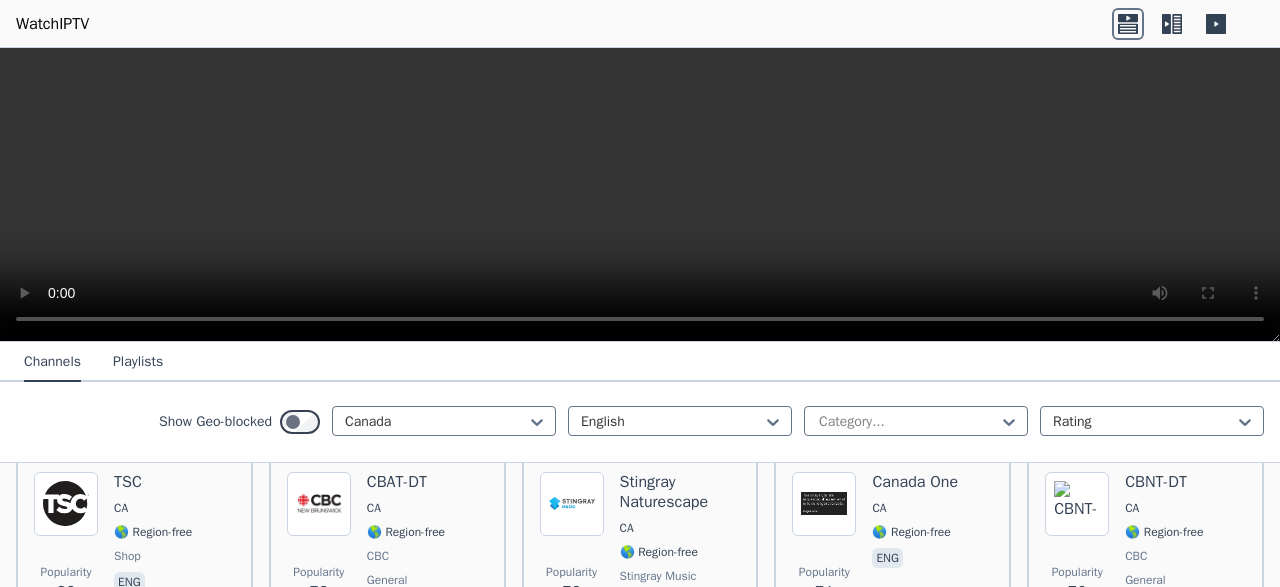 scroll, scrollTop: 1105, scrollLeft: 0, axis: vertical 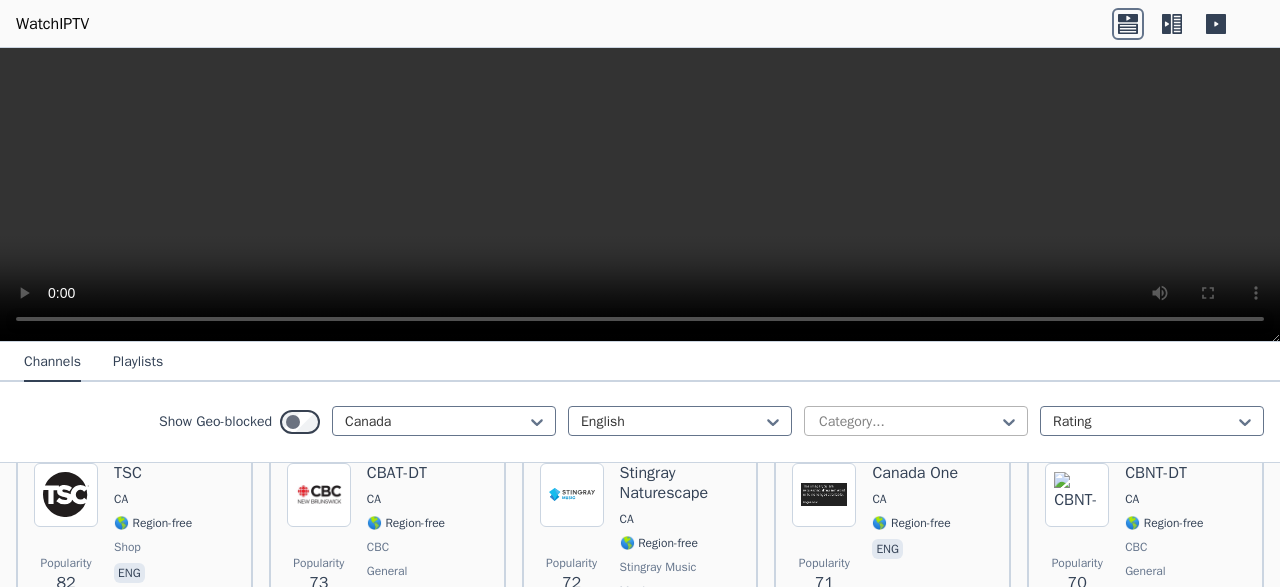 click at bounding box center [908, 422] 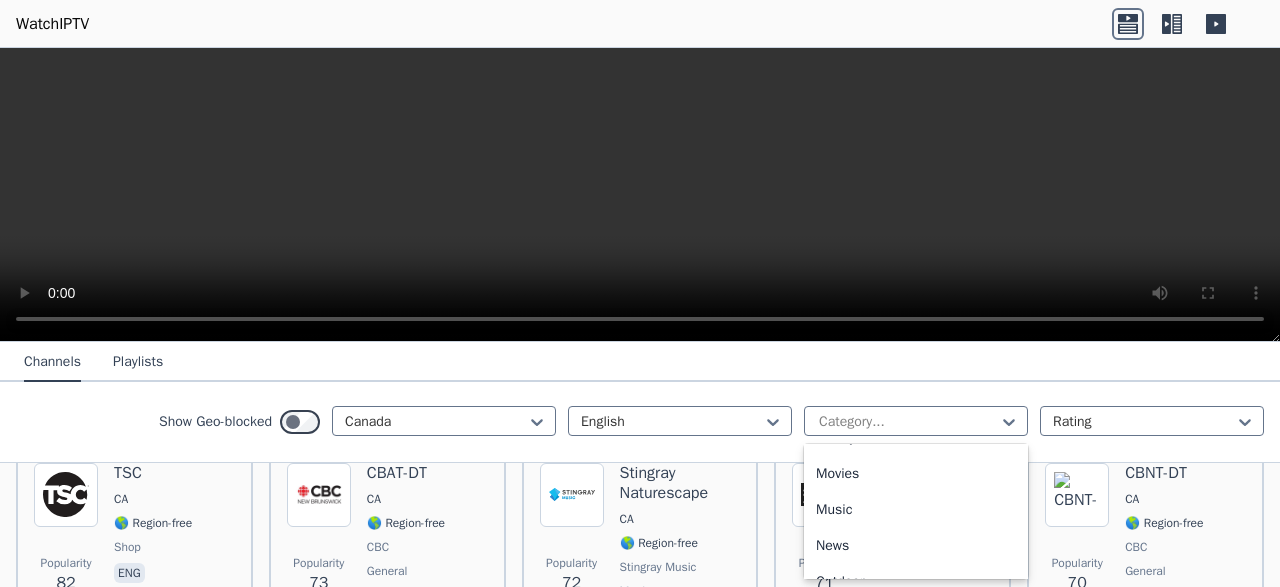 scroll, scrollTop: 540, scrollLeft: 0, axis: vertical 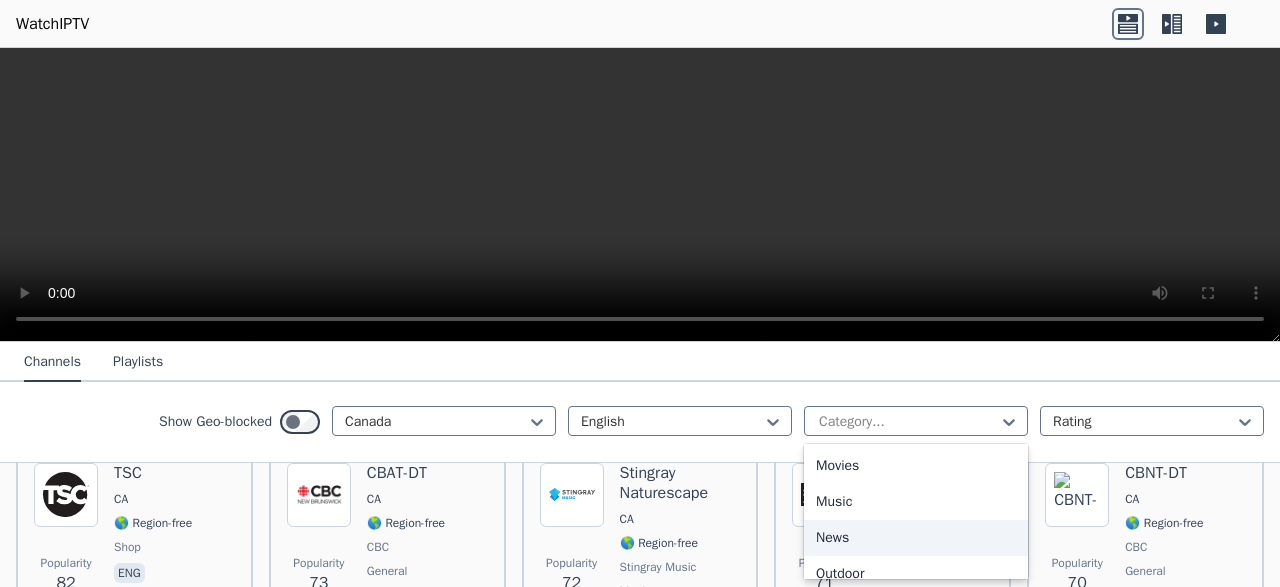 click on "News" at bounding box center [916, 538] 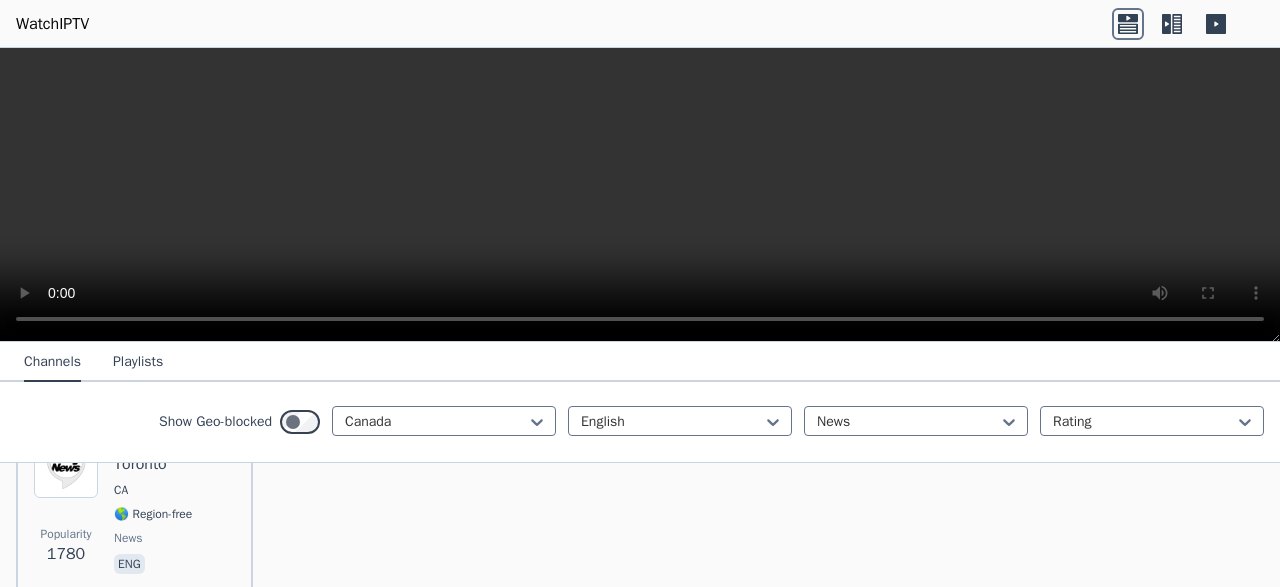 scroll, scrollTop: 249, scrollLeft: 0, axis: vertical 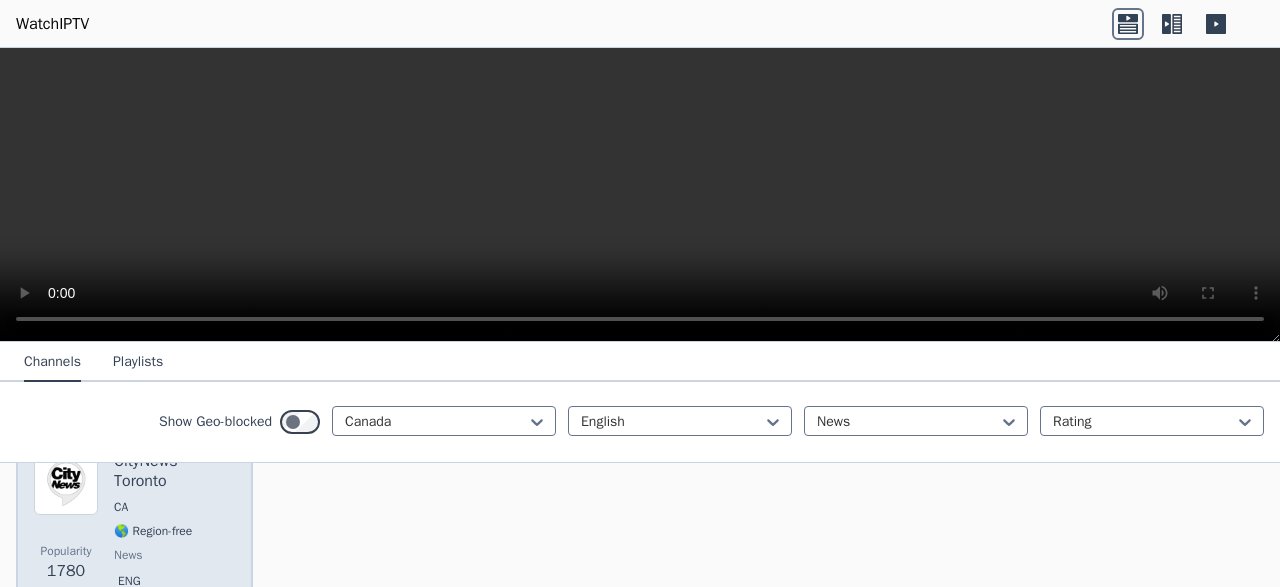 click on "CityNews Toronto" at bounding box center (174, 471) 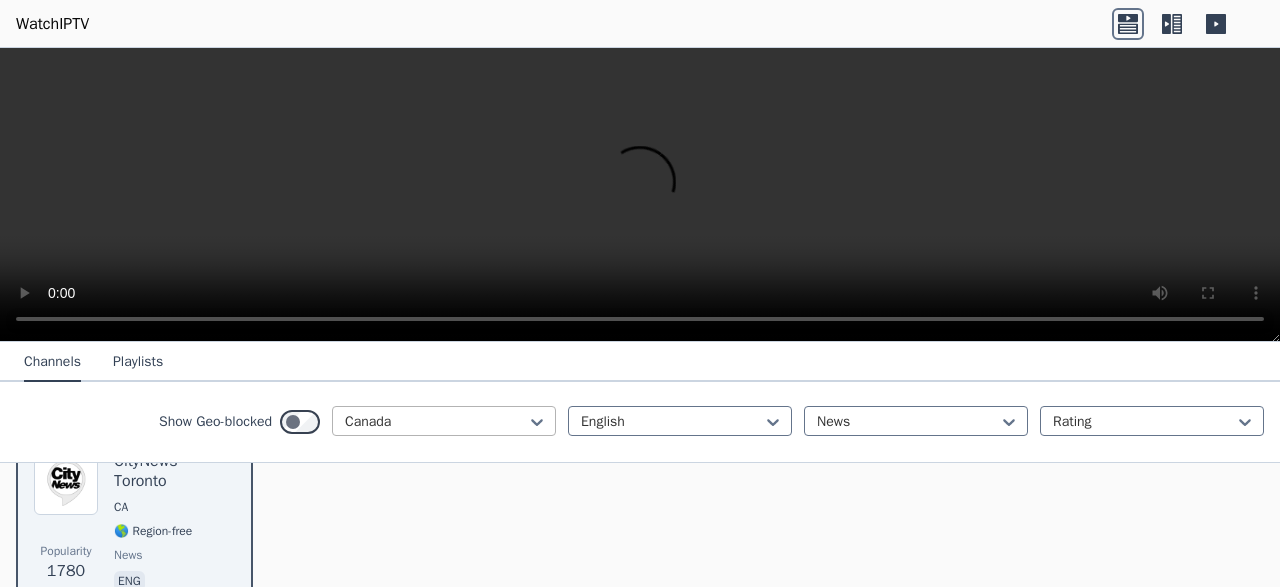 click at bounding box center [436, 422] 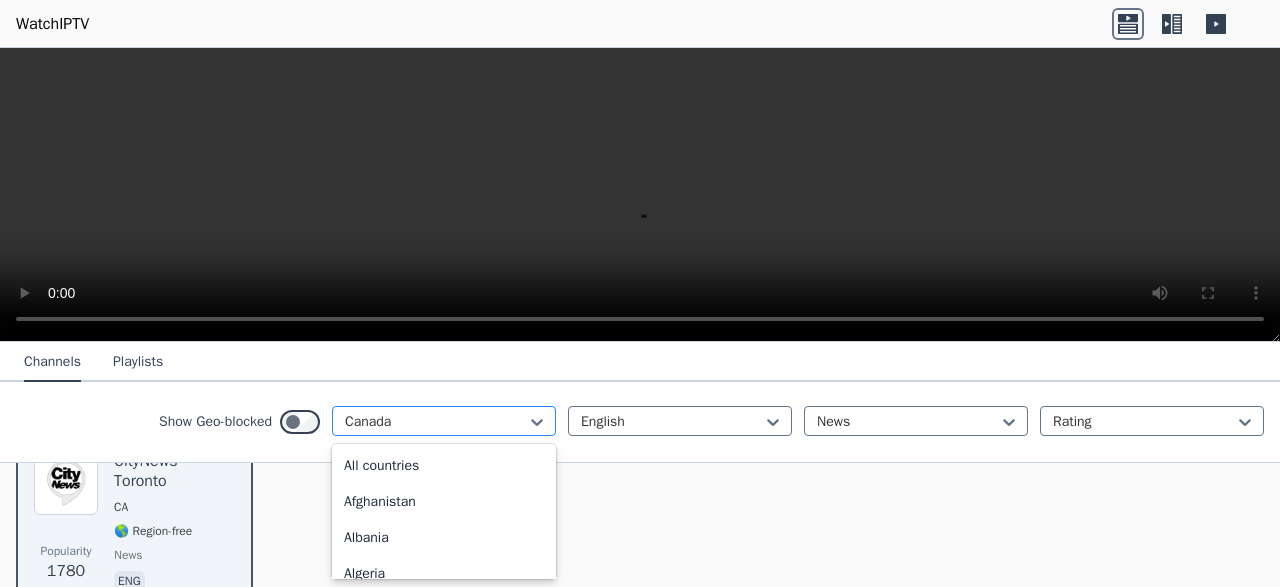 scroll, scrollTop: 940, scrollLeft: 0, axis: vertical 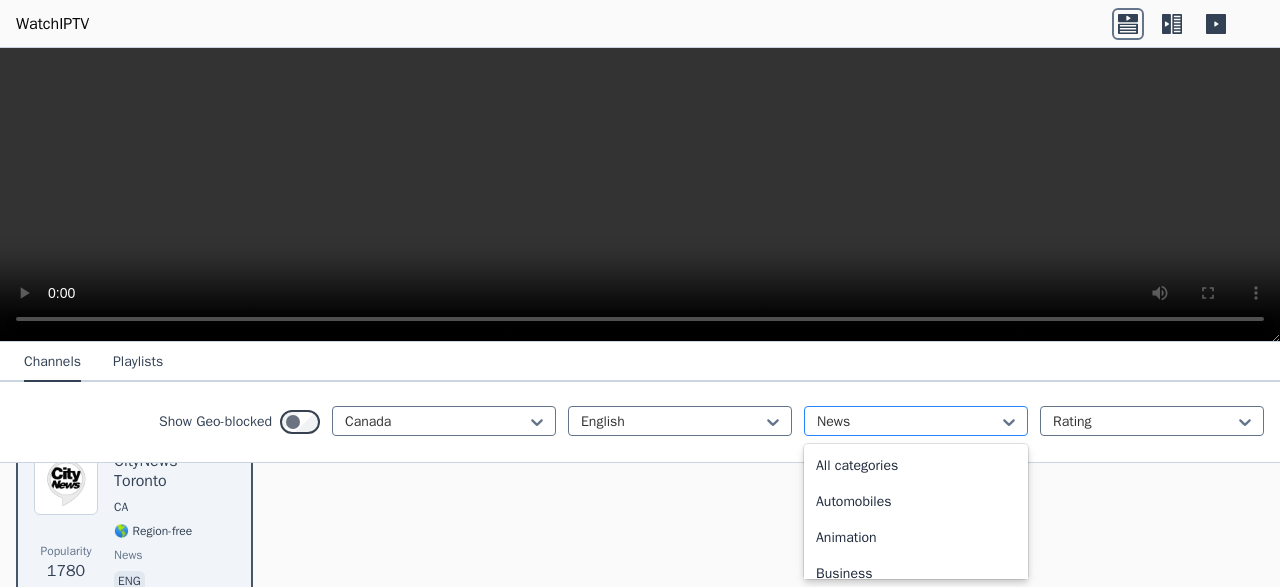 click at bounding box center (908, 422) 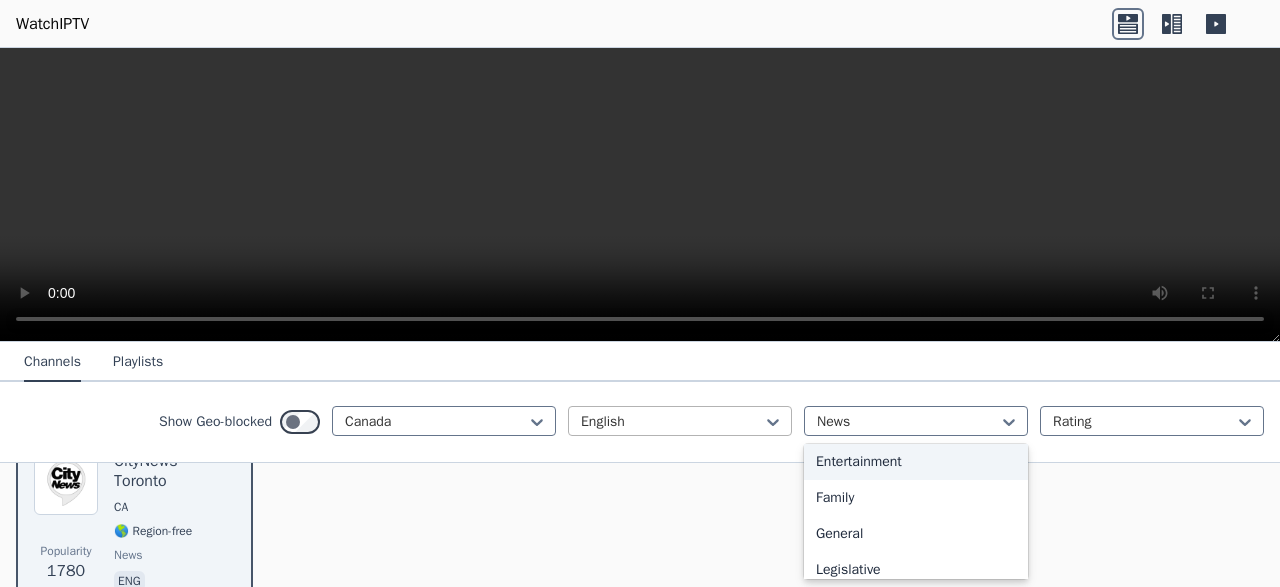 click on "English" at bounding box center (680, 421) 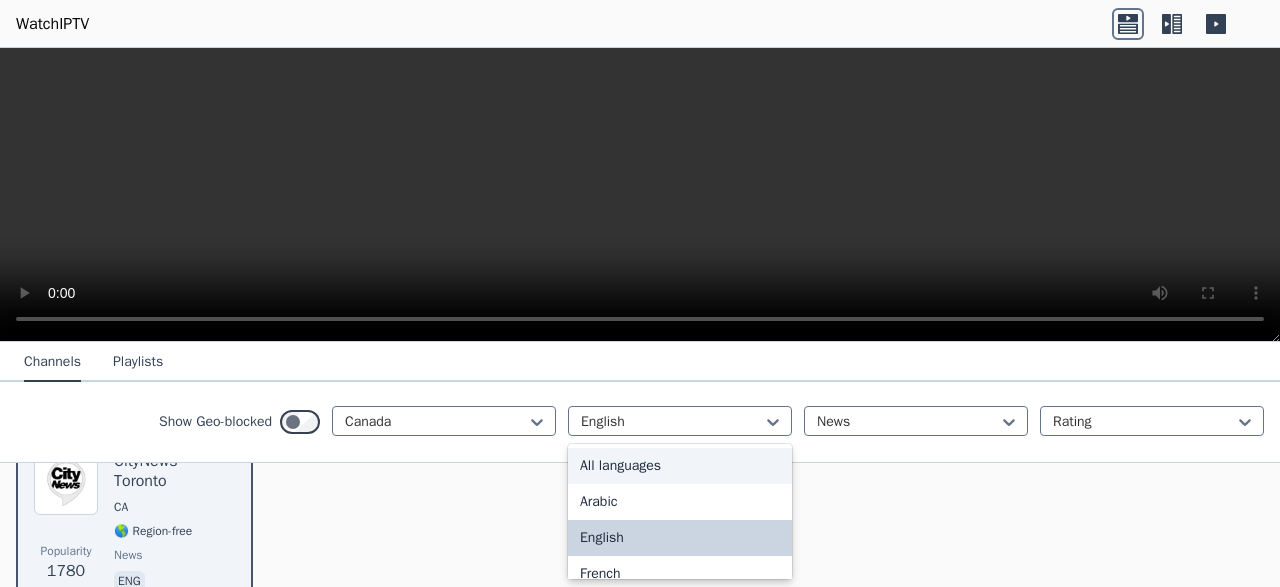 click on "All languages" at bounding box center (680, 466) 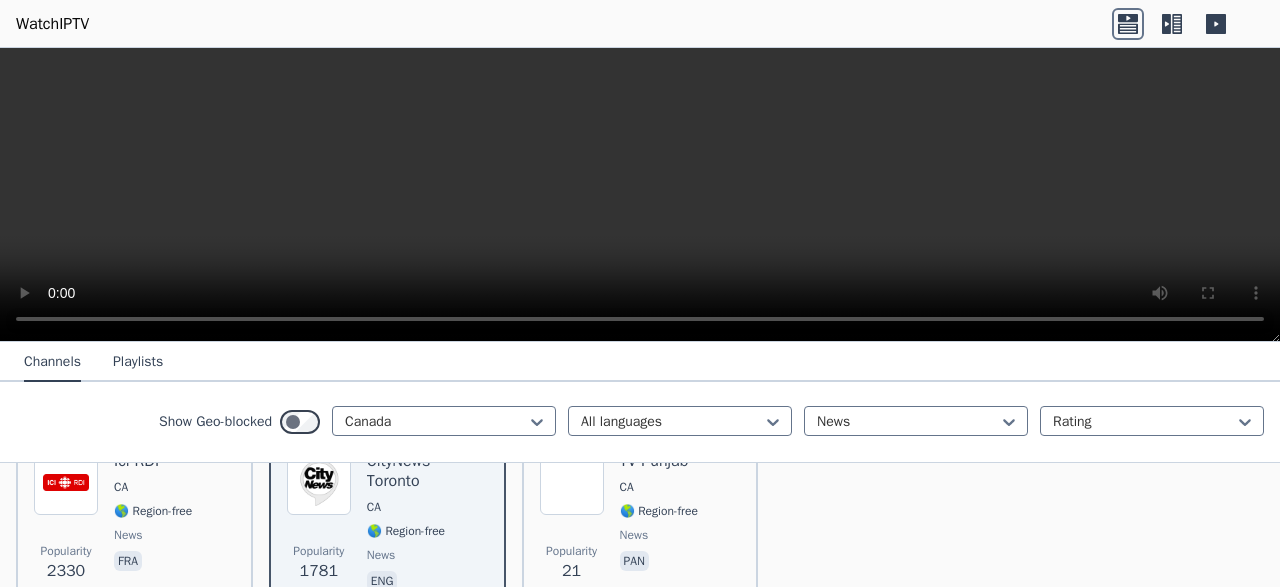 scroll, scrollTop: 232, scrollLeft: 0, axis: vertical 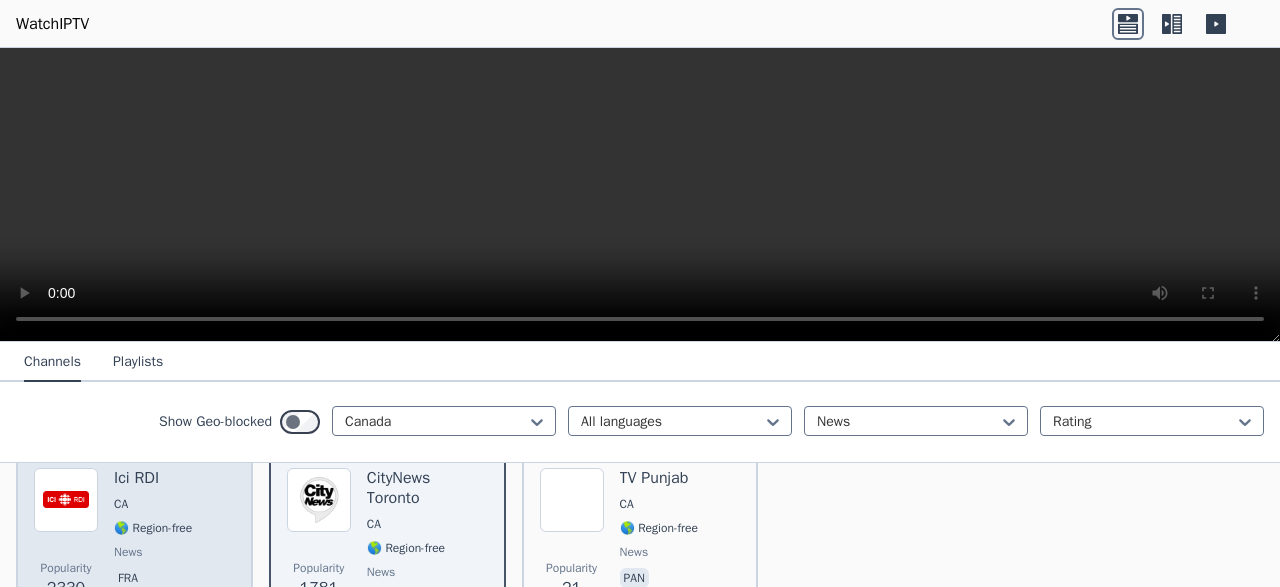 click on "Ici RDI CA 🌎 Region-free news fra" at bounding box center [153, 540] 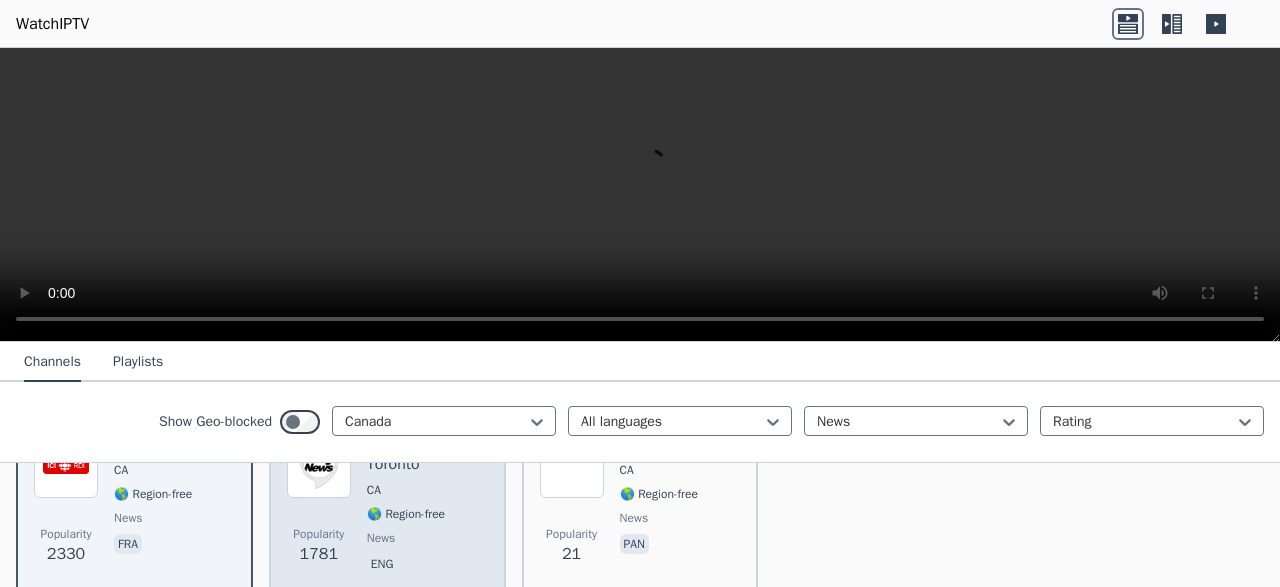 scroll, scrollTop: 262, scrollLeft: 0, axis: vertical 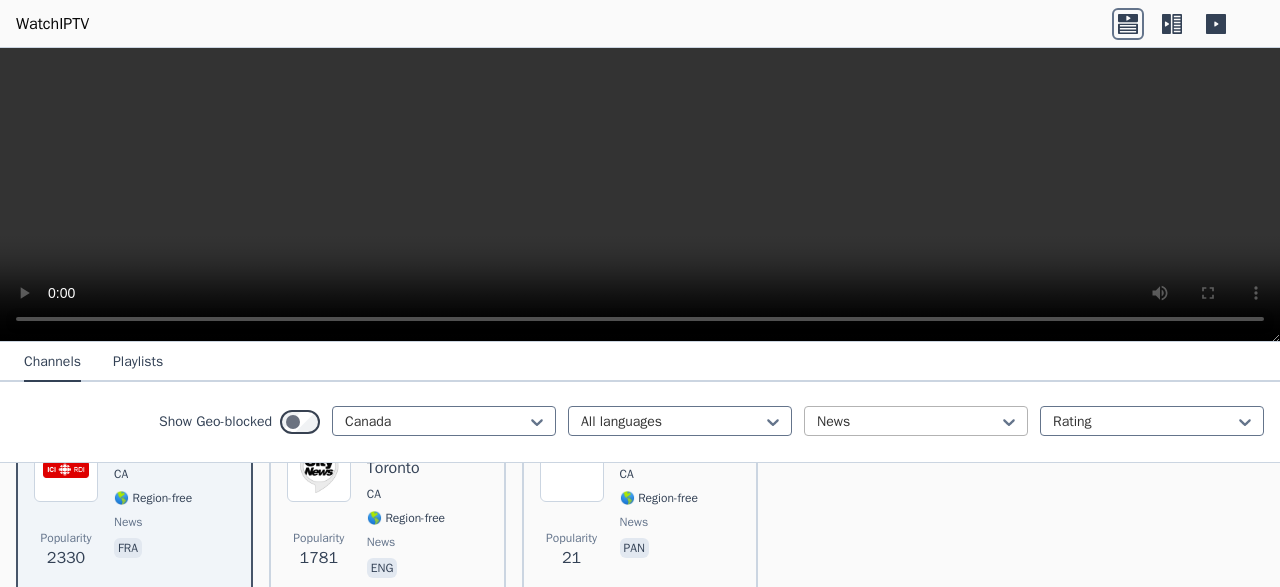 click at bounding box center [908, 422] 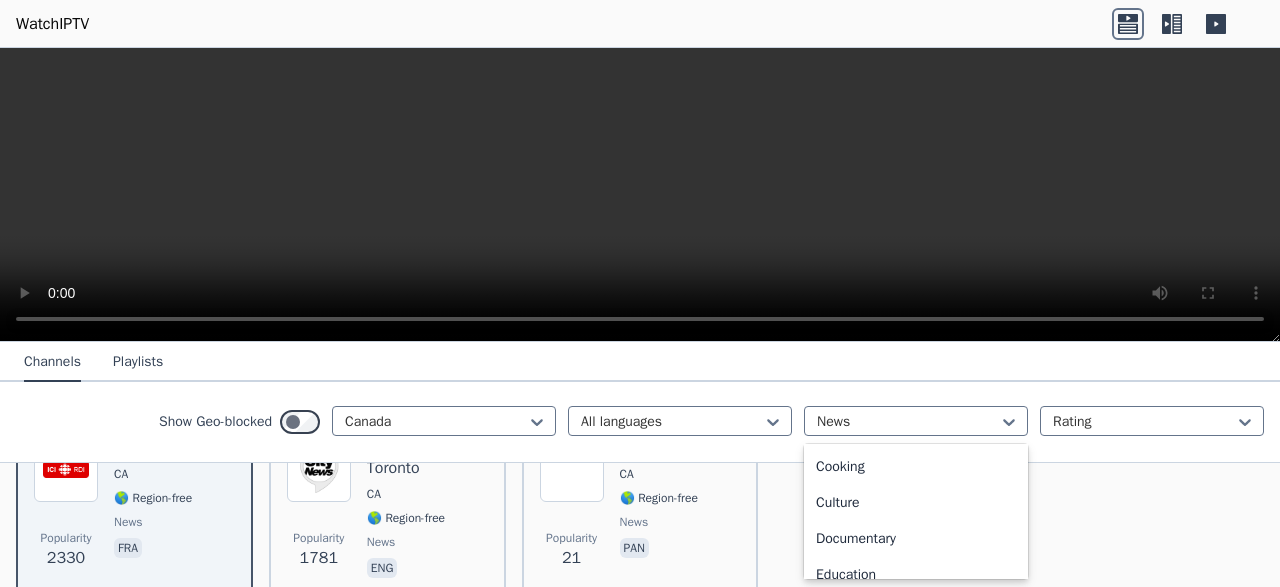 scroll, scrollTop: 0, scrollLeft: 0, axis: both 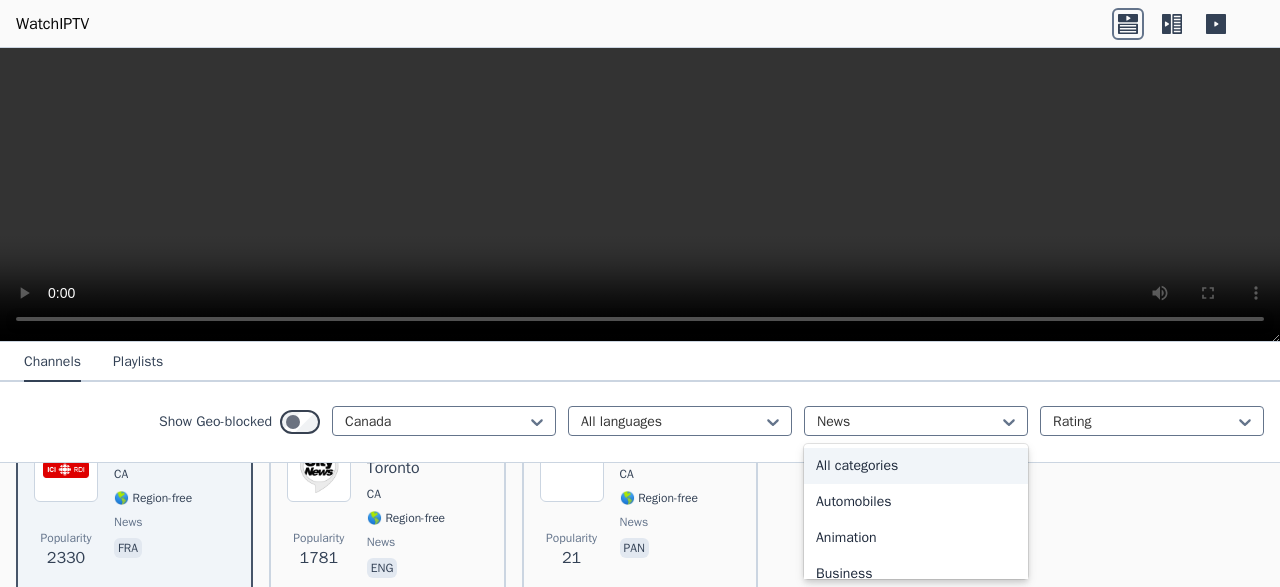 click on "All categories" at bounding box center (916, 466) 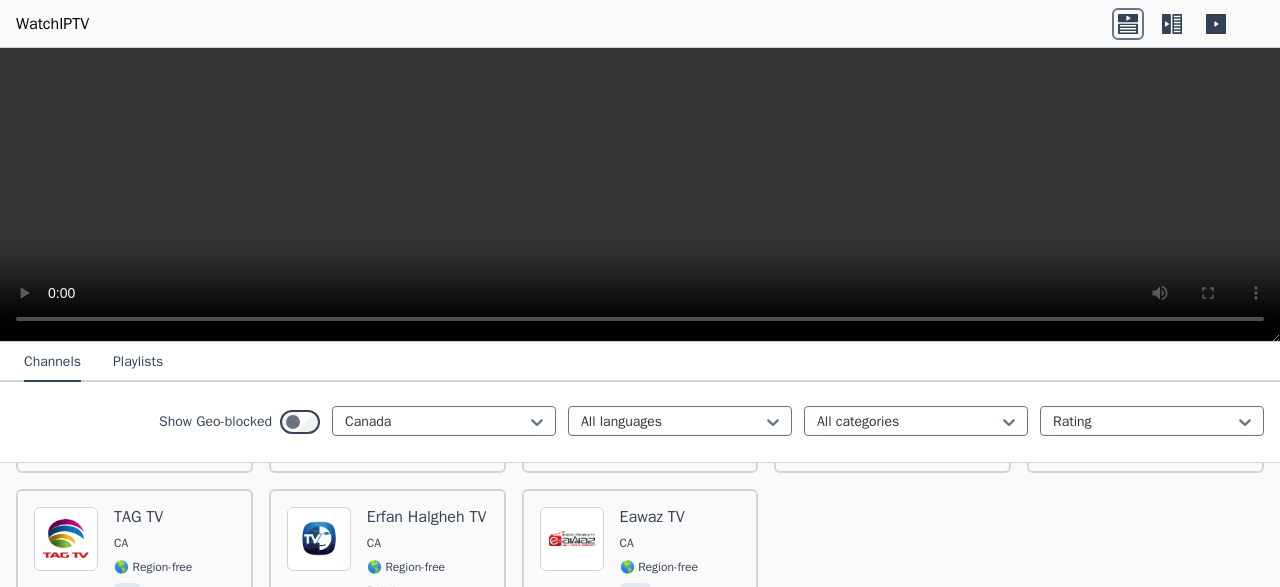 scroll, scrollTop: 5050, scrollLeft: 0, axis: vertical 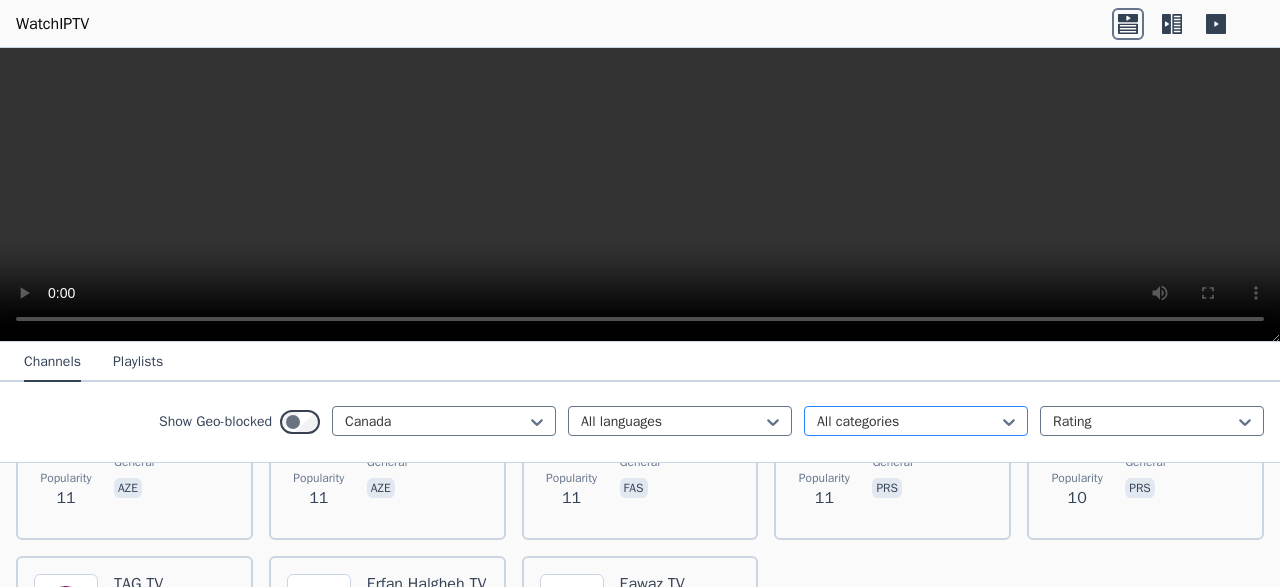 click at bounding box center (908, 422) 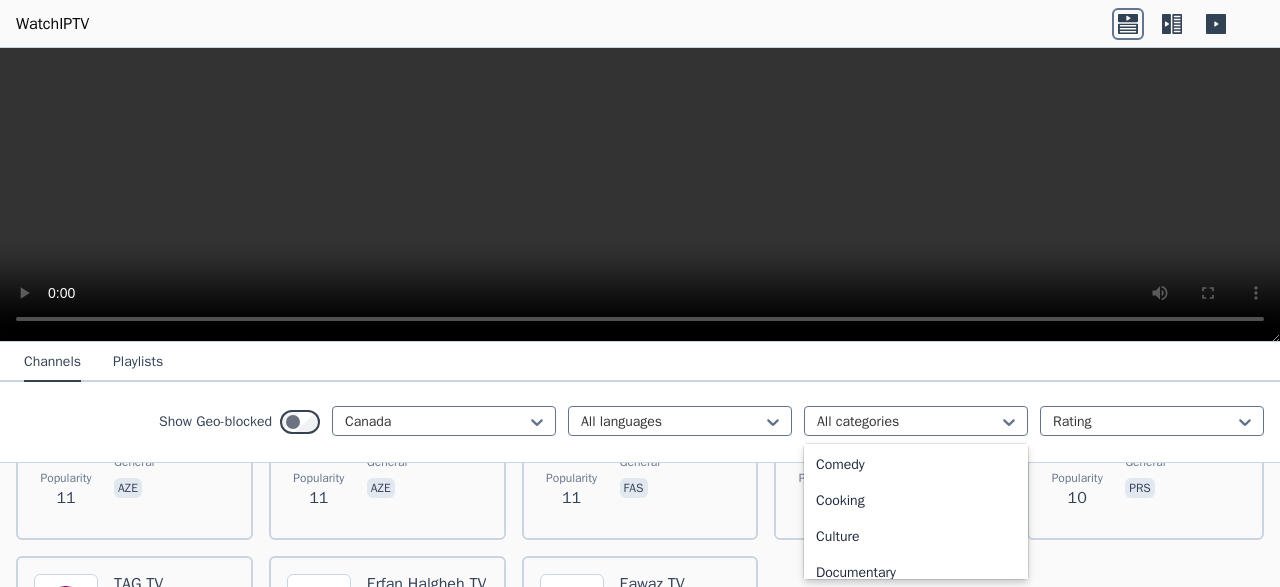 scroll, scrollTop: 188, scrollLeft: 0, axis: vertical 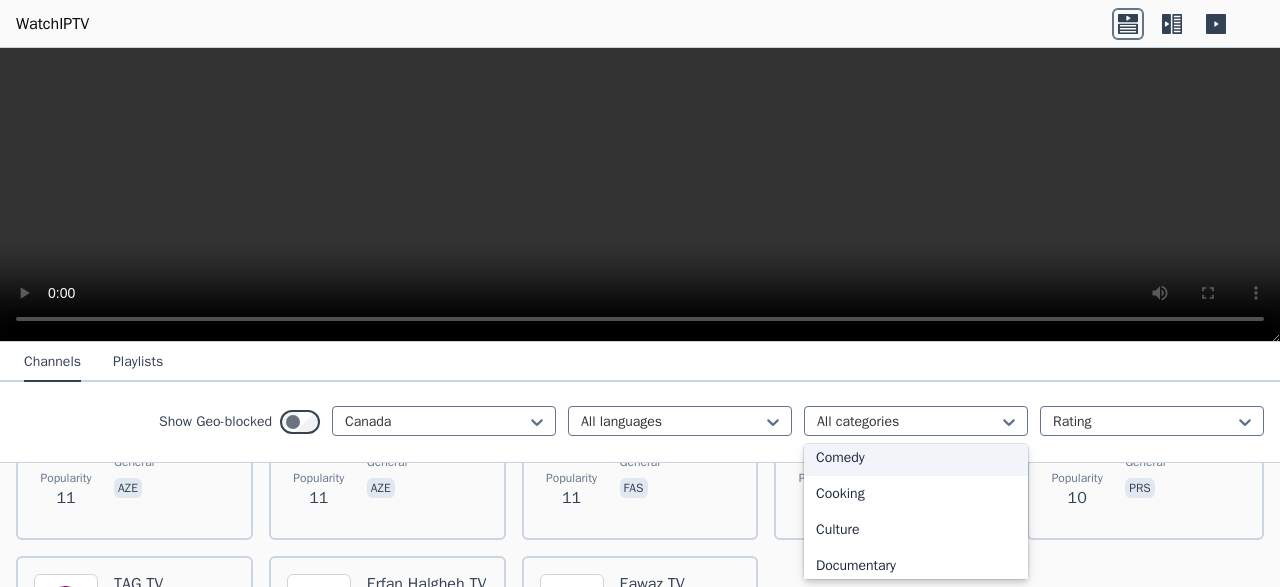 click on "Comedy" at bounding box center (916, 458) 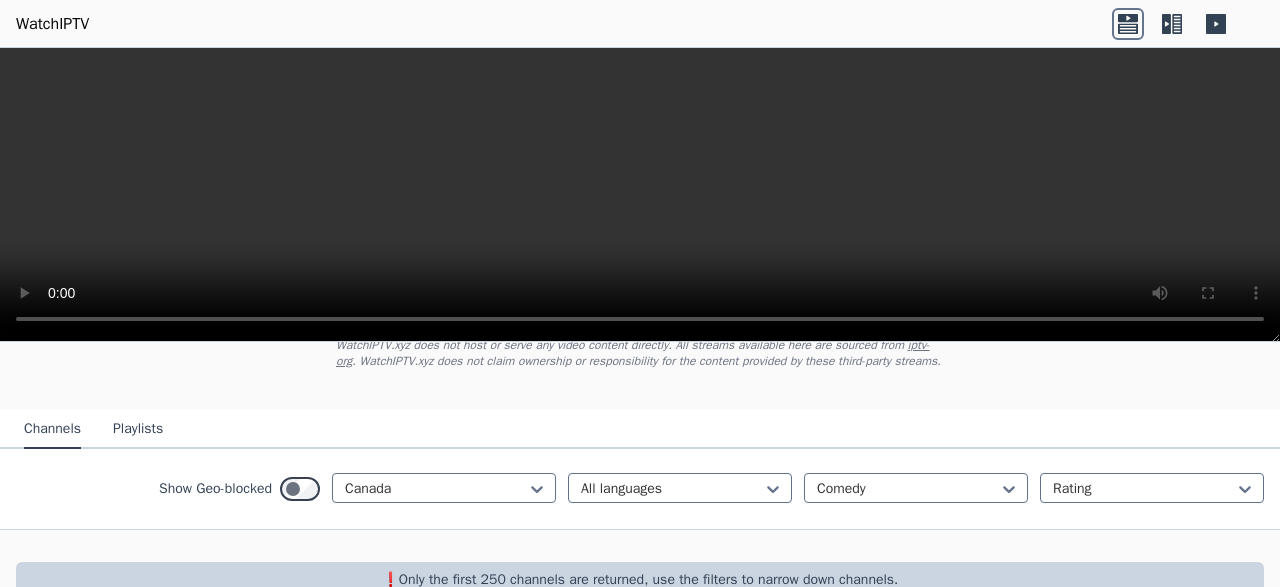 scroll, scrollTop: 194, scrollLeft: 0, axis: vertical 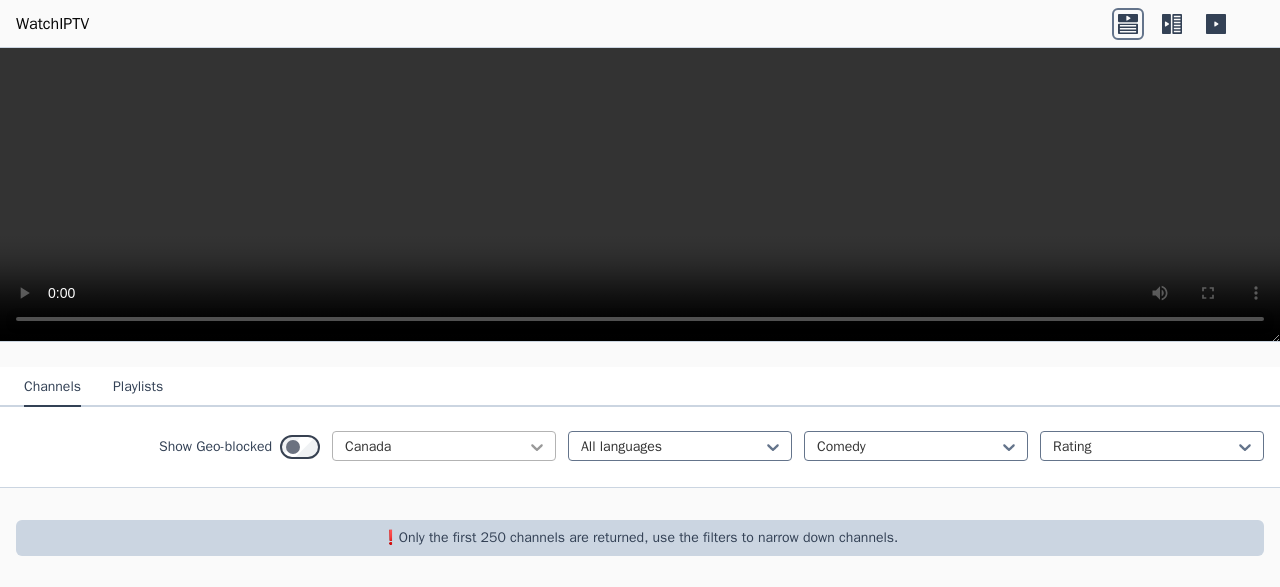 click 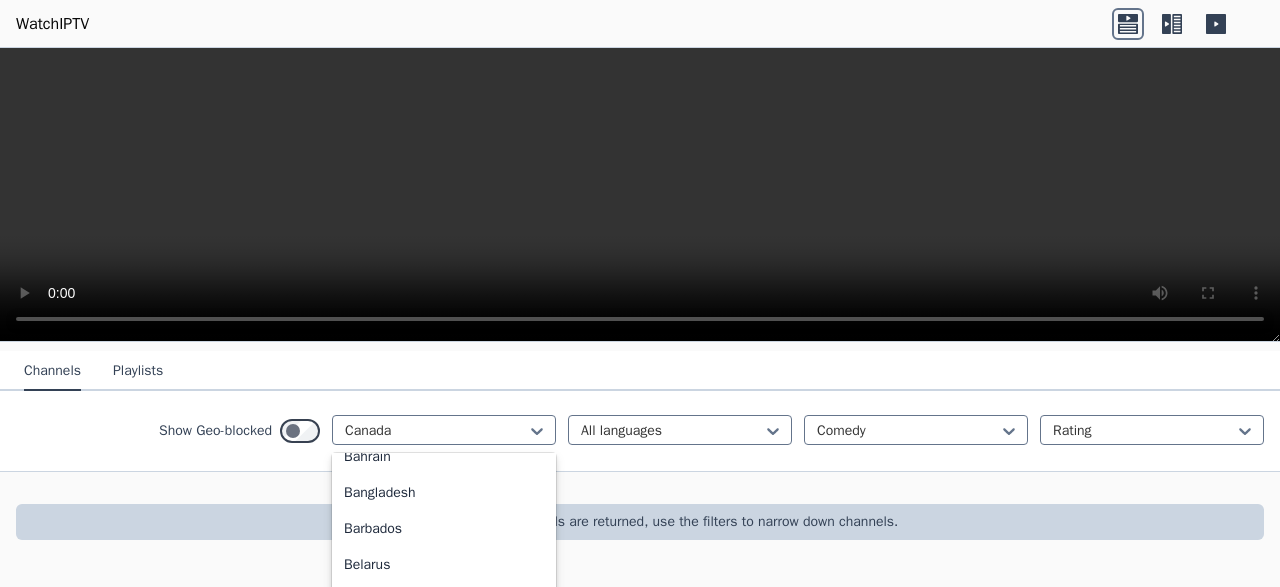 scroll, scrollTop: 0, scrollLeft: 0, axis: both 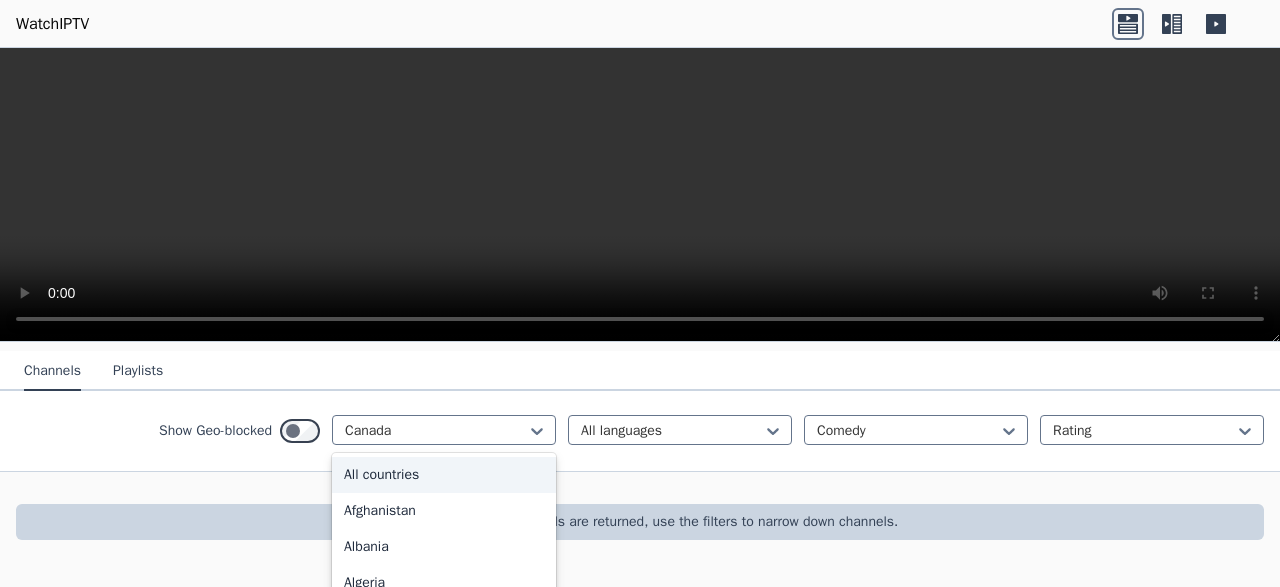 click on "All countries" at bounding box center [444, 475] 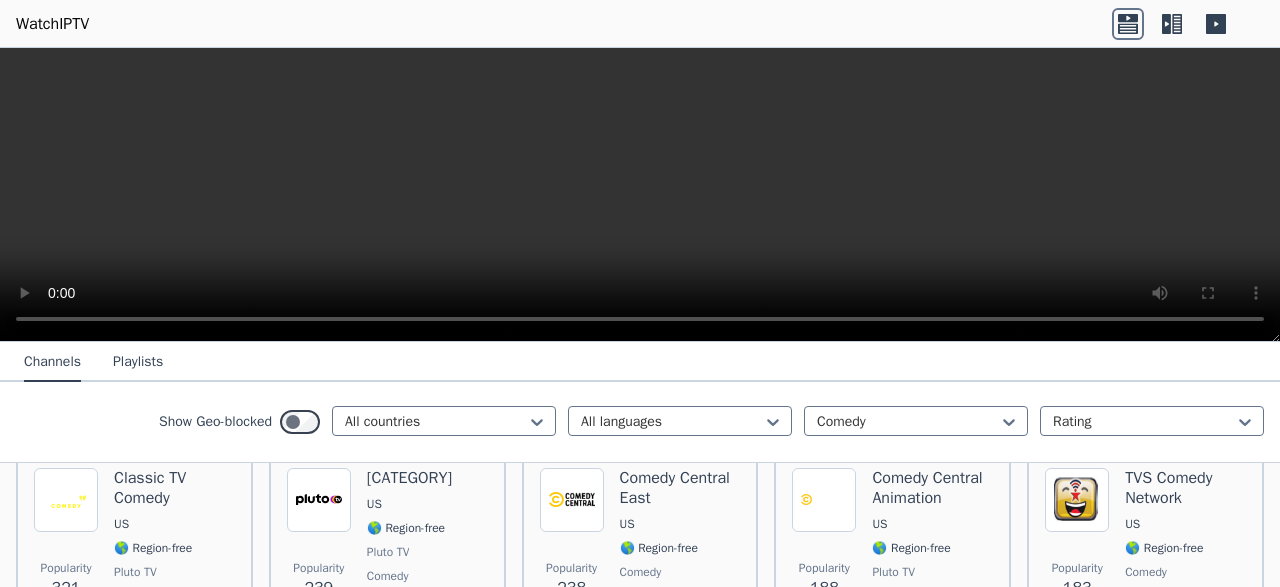 scroll, scrollTop: 463, scrollLeft: 0, axis: vertical 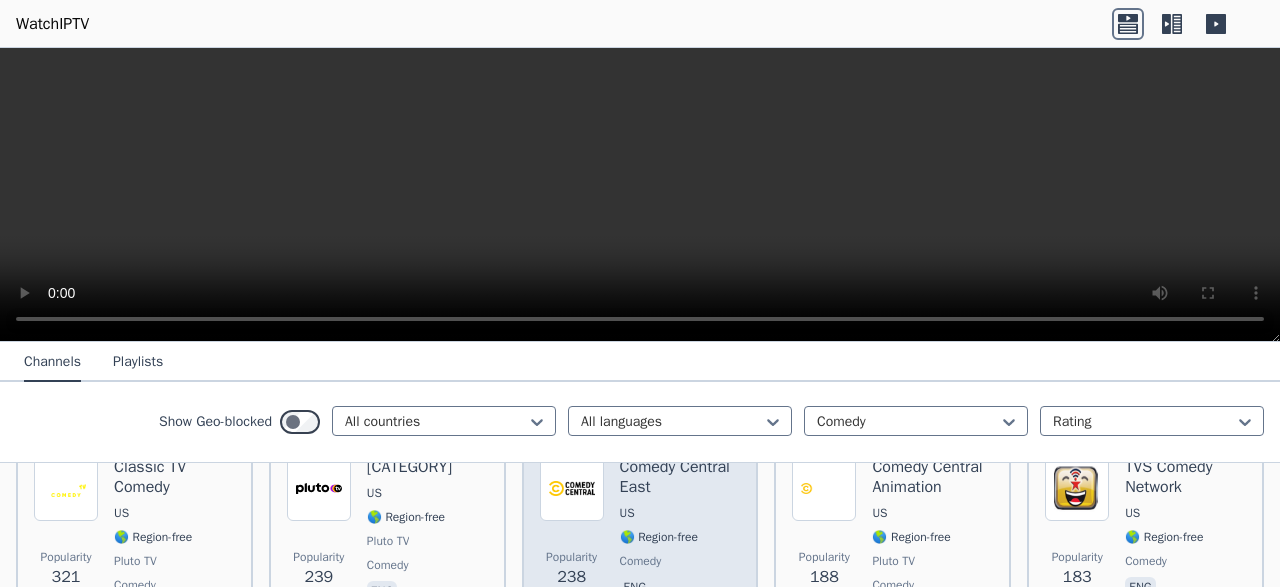click on "Popularity [NUMBER] [CHANNEL_NAME] [COUNTRY_CODE] 🌎 Region-free [CATEGORY] eng" at bounding box center [640, 541] 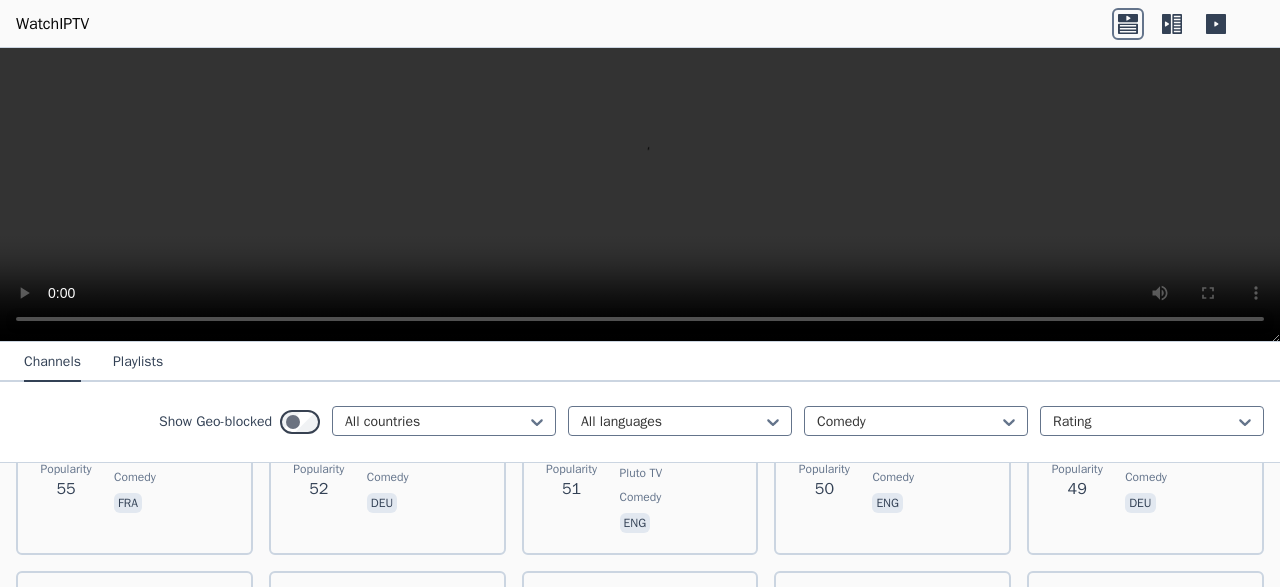 scroll, scrollTop: 1442, scrollLeft: 0, axis: vertical 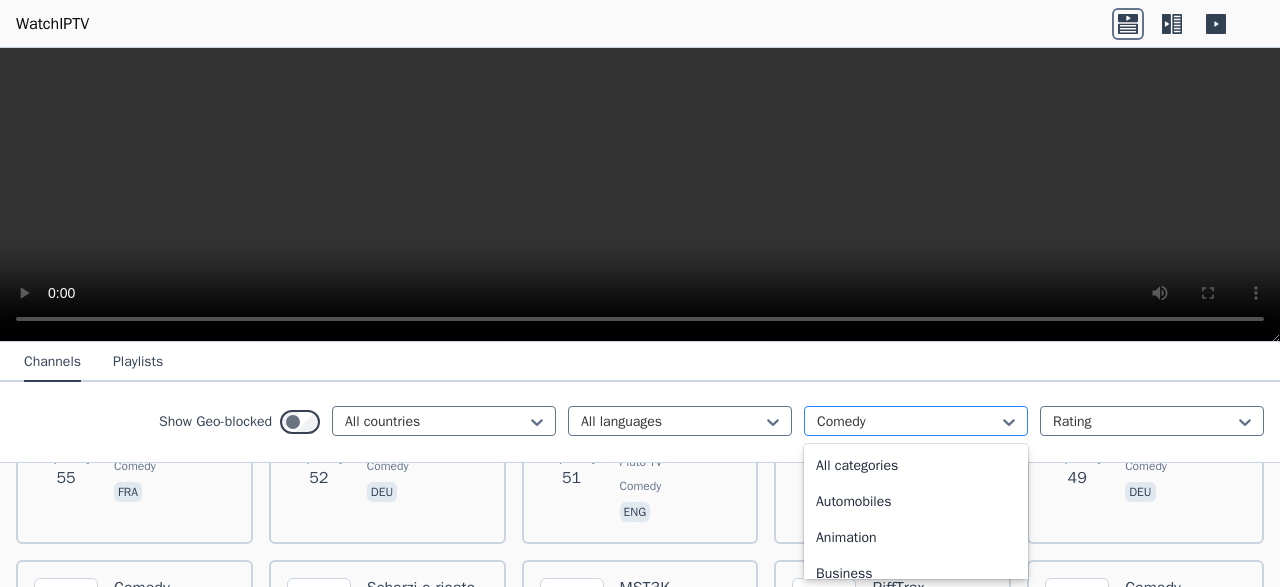 click at bounding box center (908, 422) 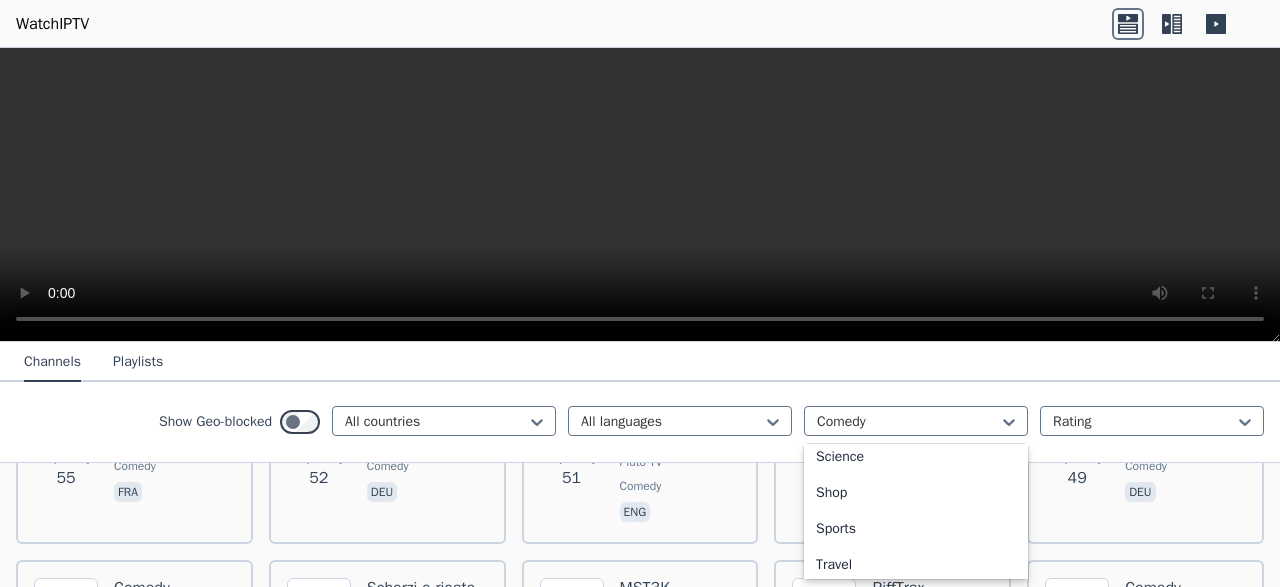 scroll, scrollTop: 844, scrollLeft: 0, axis: vertical 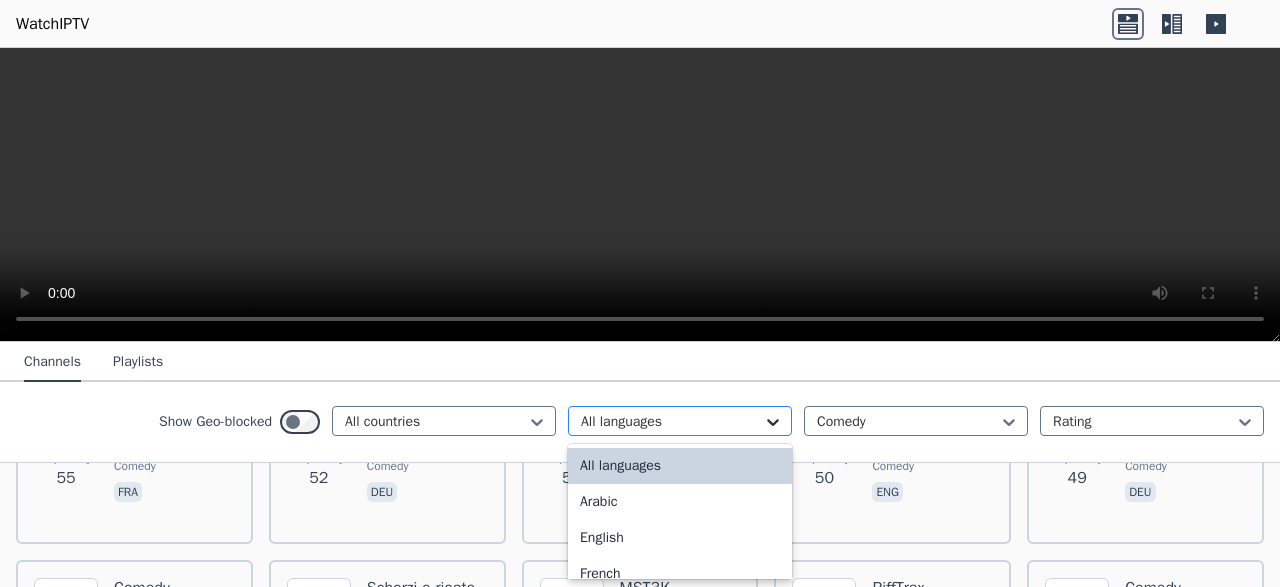 click 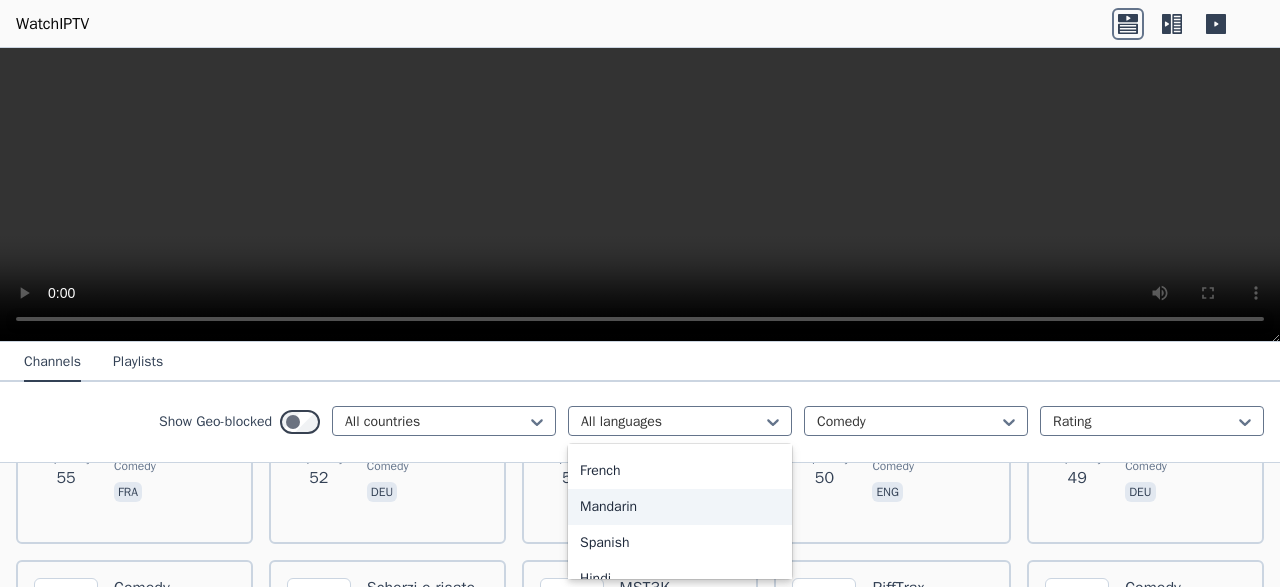scroll, scrollTop: 159, scrollLeft: 0, axis: vertical 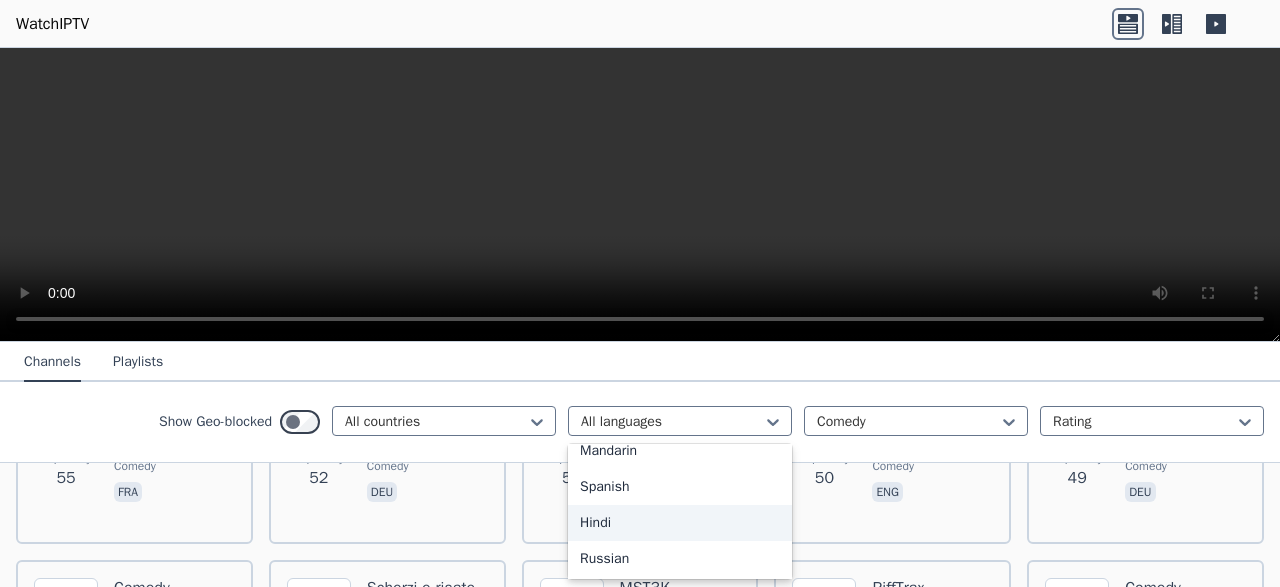 click on "Hindi" at bounding box center (680, 523) 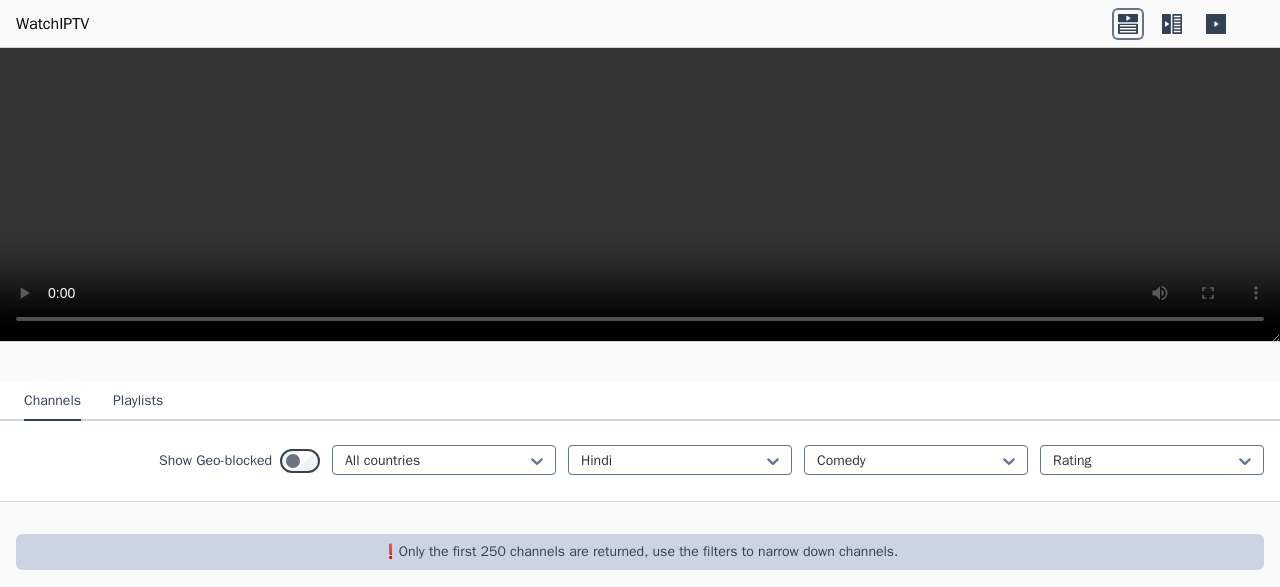 scroll, scrollTop: 194, scrollLeft: 0, axis: vertical 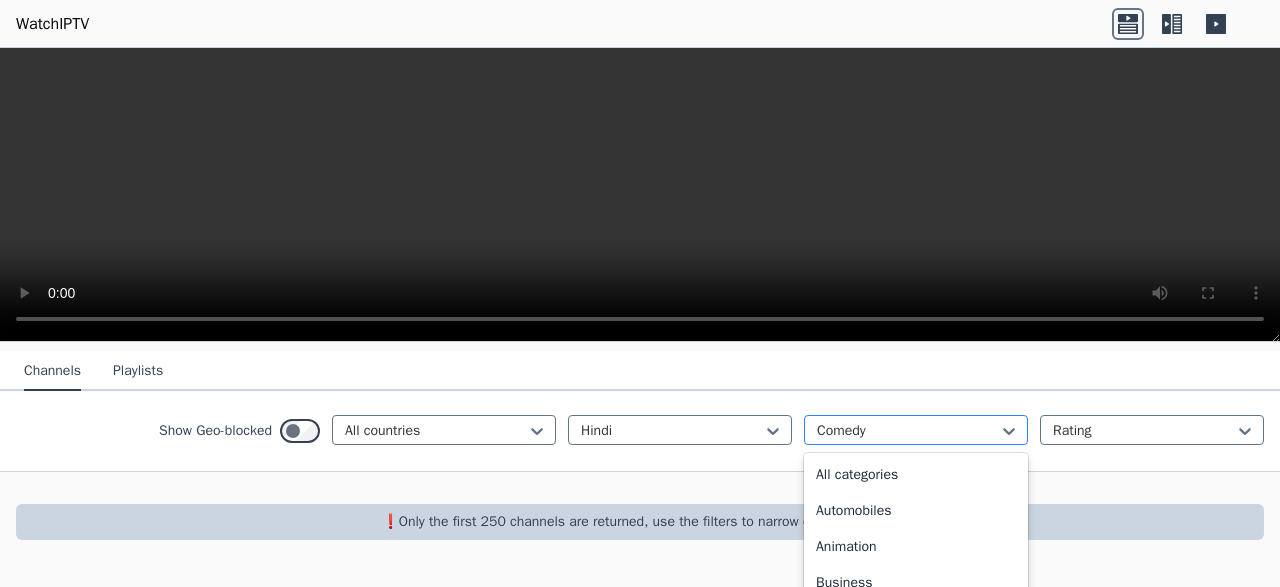 click on "Comedy" at bounding box center (916, 430) 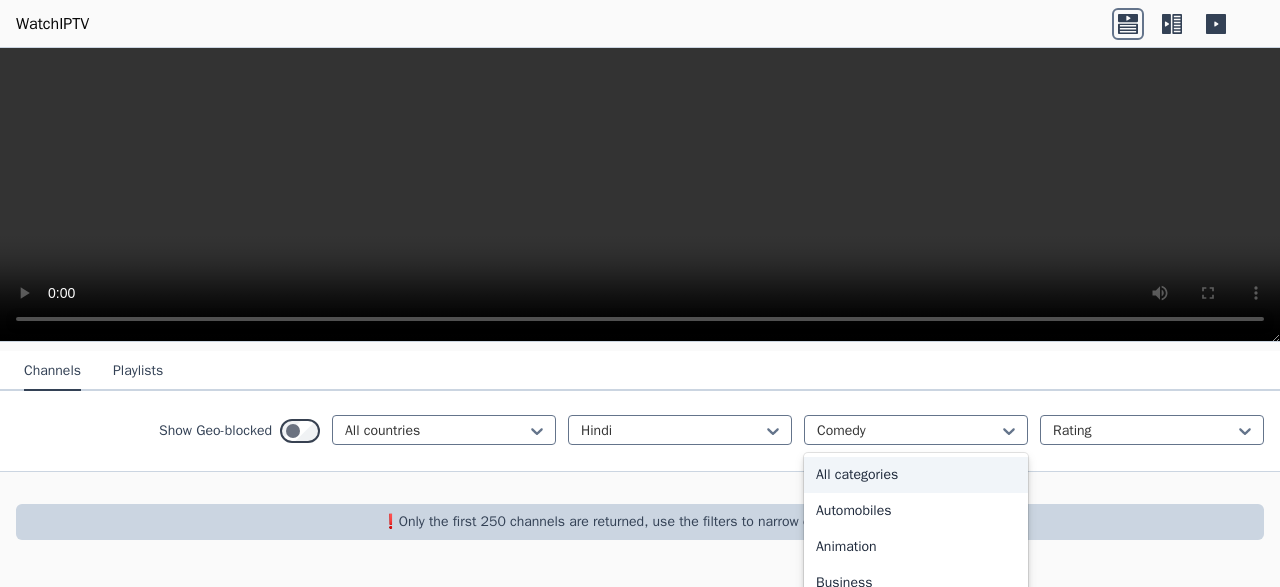 click on "All categories" at bounding box center [916, 475] 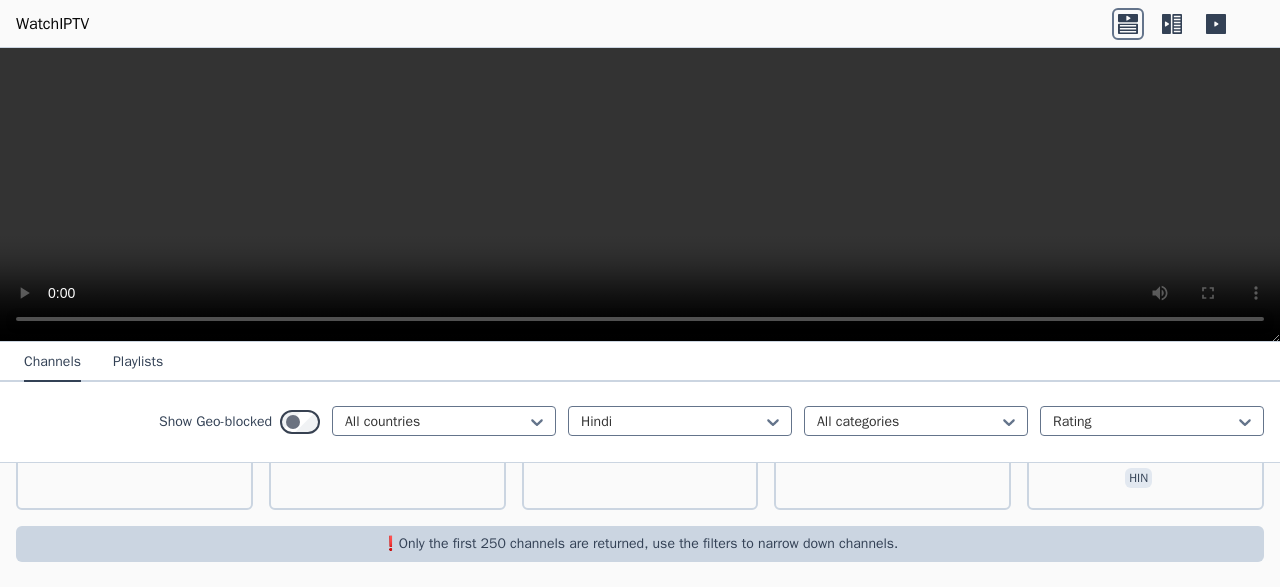 scroll, scrollTop: 2402, scrollLeft: 0, axis: vertical 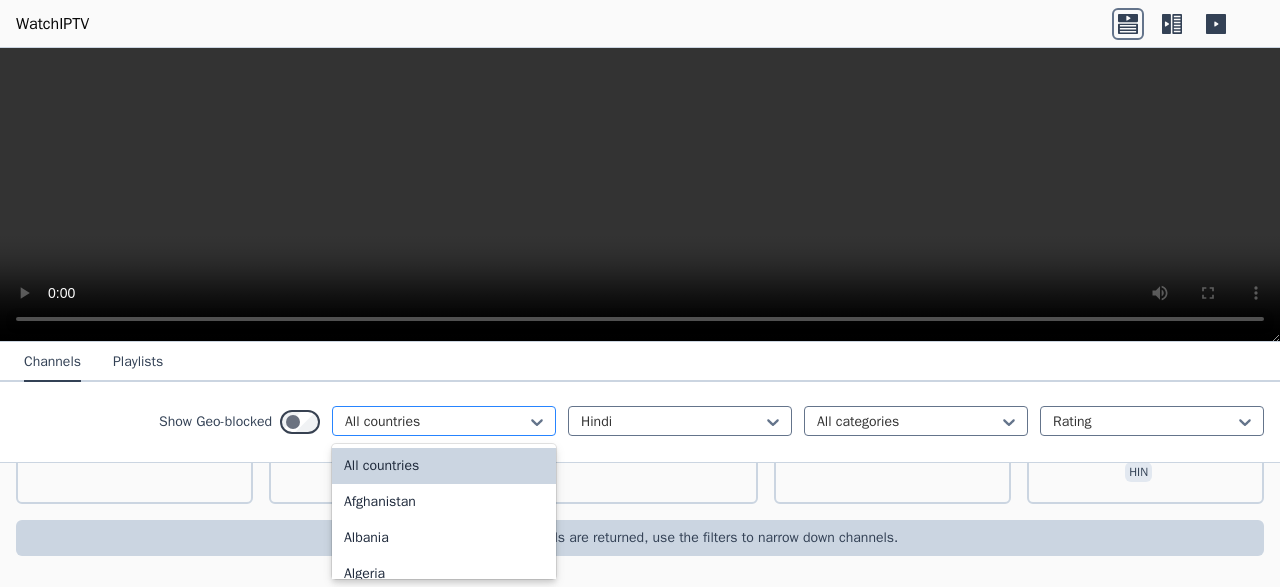 click at bounding box center (436, 422) 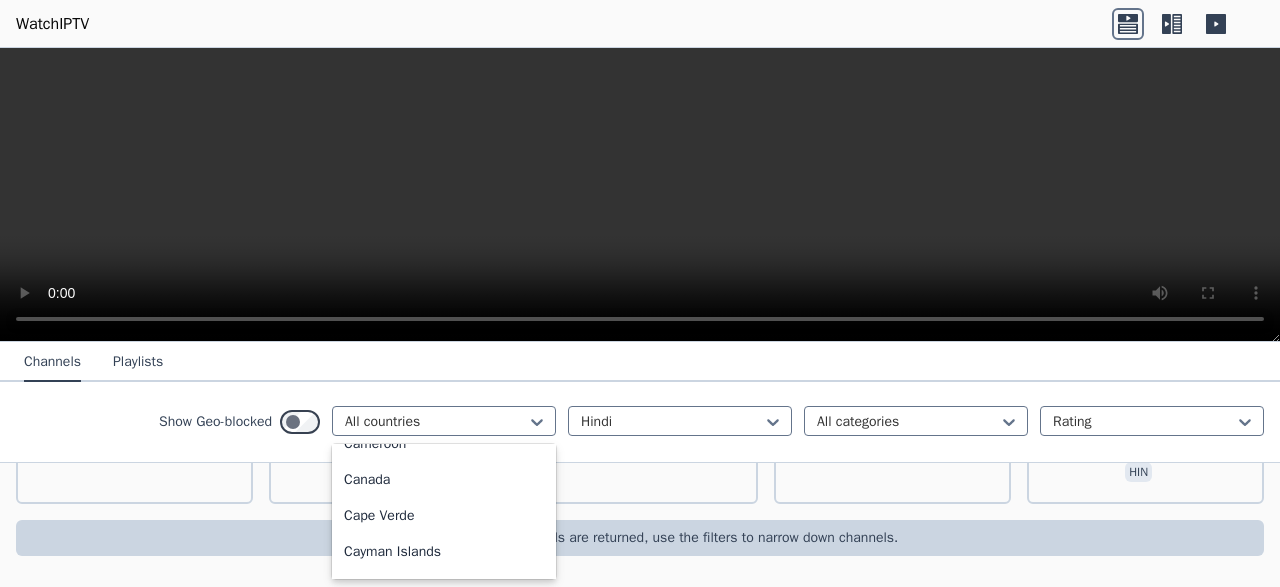 scroll, scrollTop: 1161, scrollLeft: 0, axis: vertical 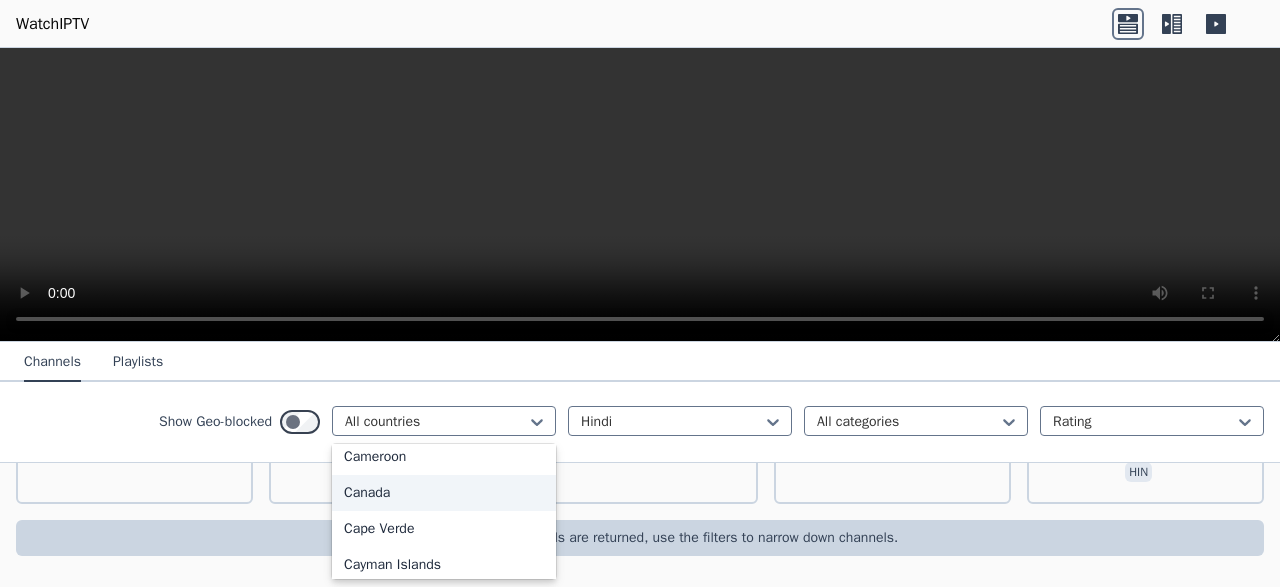 click on "Canada" at bounding box center (444, 493) 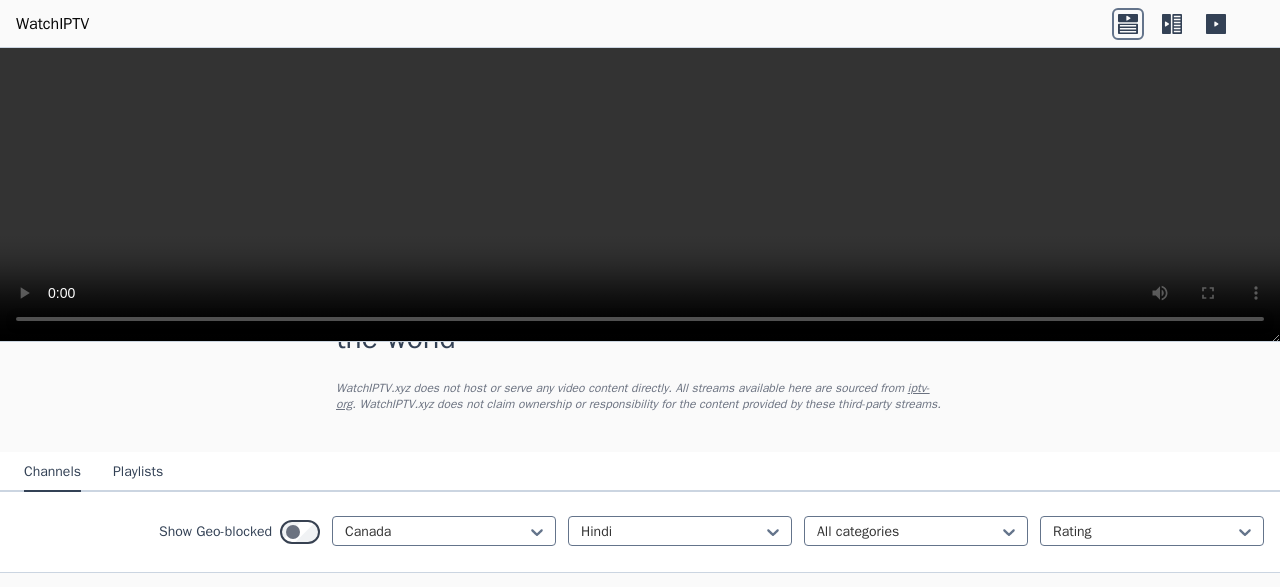 scroll, scrollTop: 60, scrollLeft: 0, axis: vertical 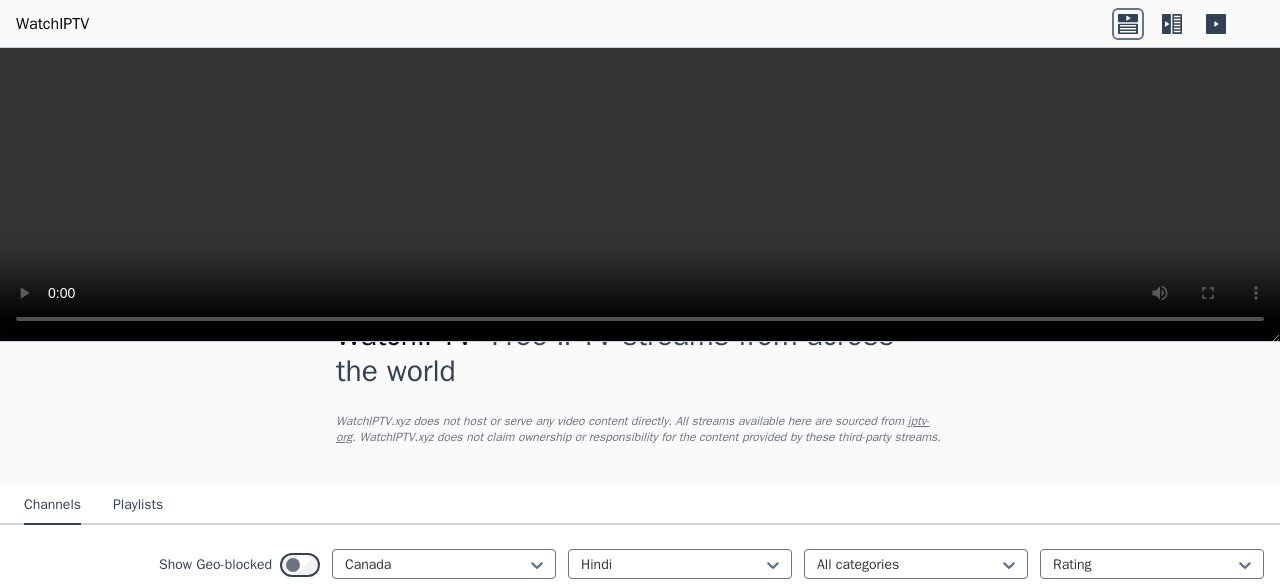 click on "Playlists" at bounding box center (138, 506) 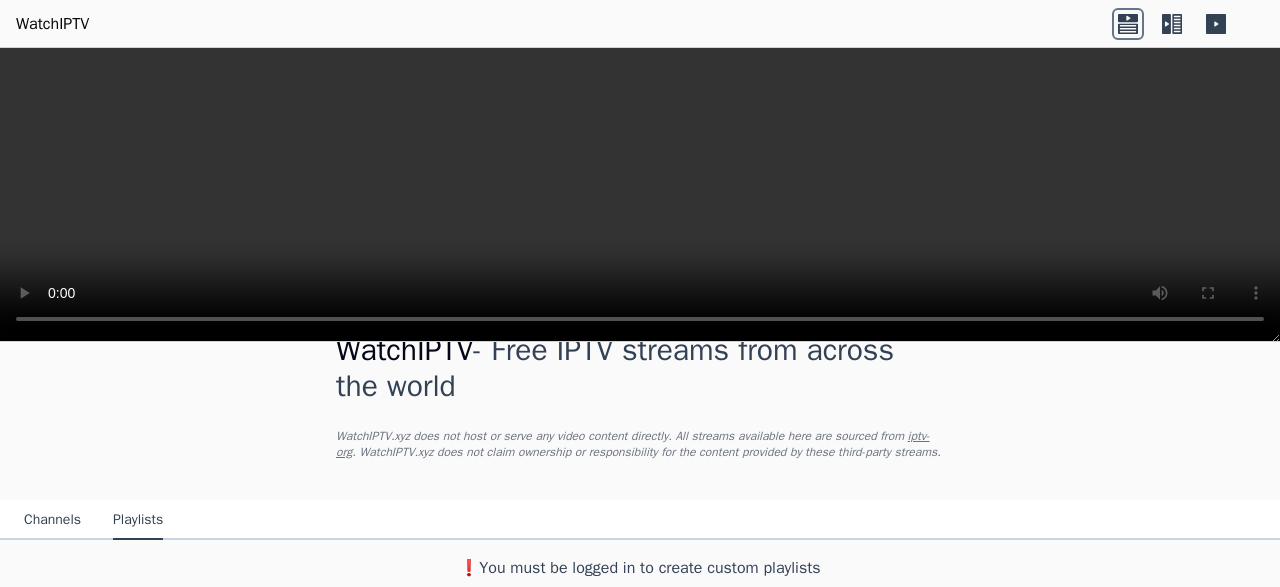 scroll, scrollTop: 0, scrollLeft: 0, axis: both 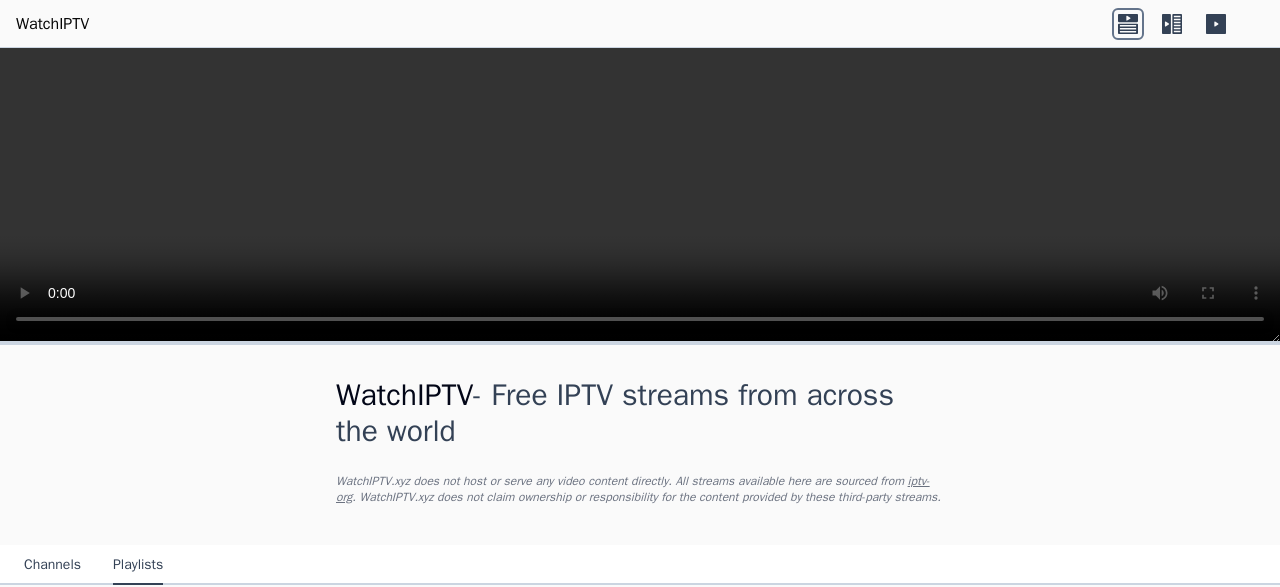 click 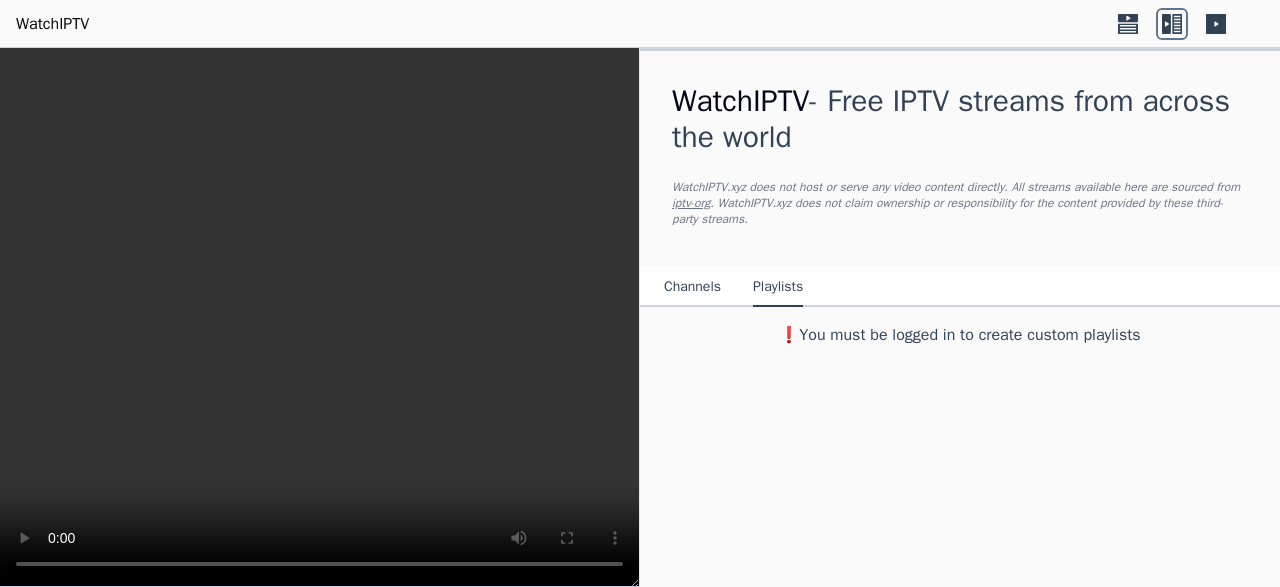 click on "Channels" at bounding box center (692, 288) 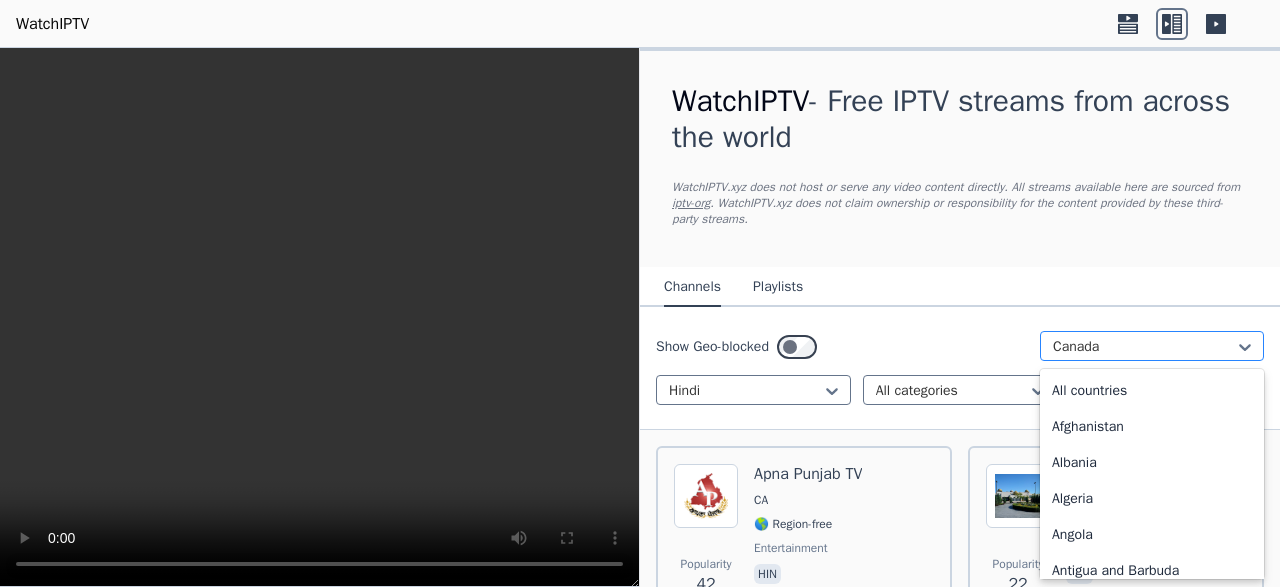 click at bounding box center (1144, 347) 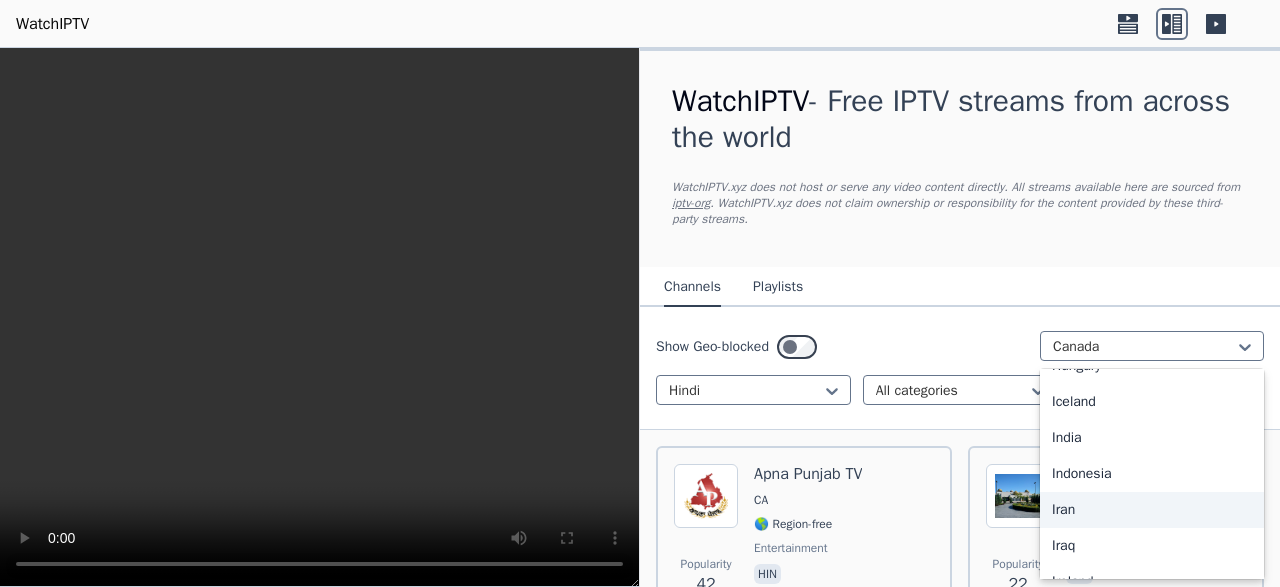scroll, scrollTop: 3068, scrollLeft: 0, axis: vertical 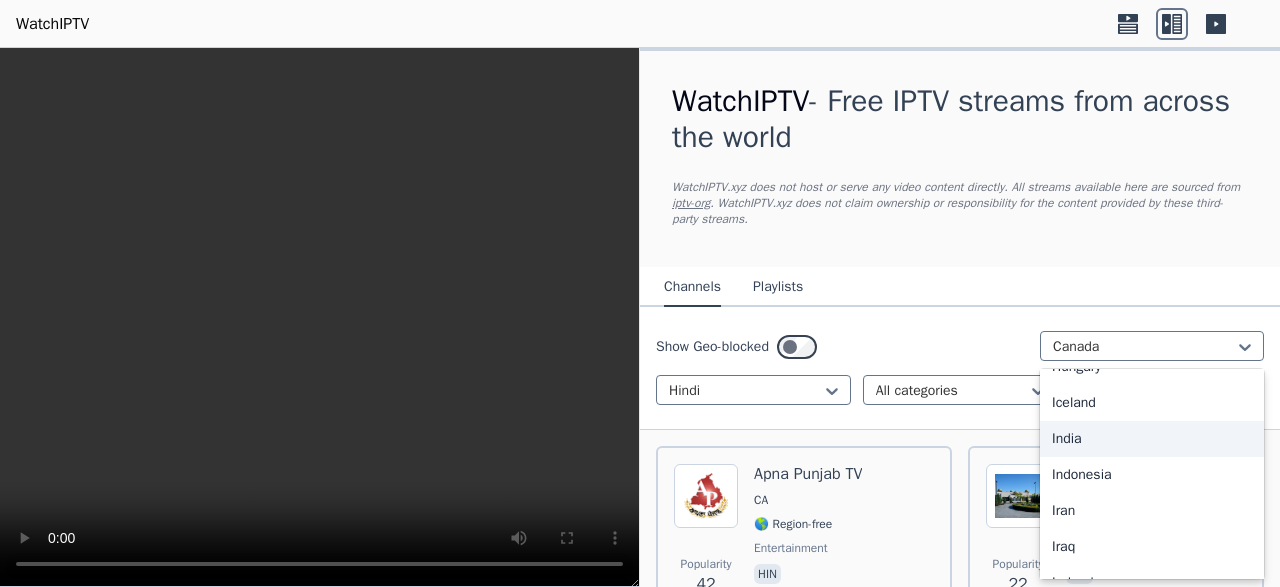 click on "India" at bounding box center [1152, 439] 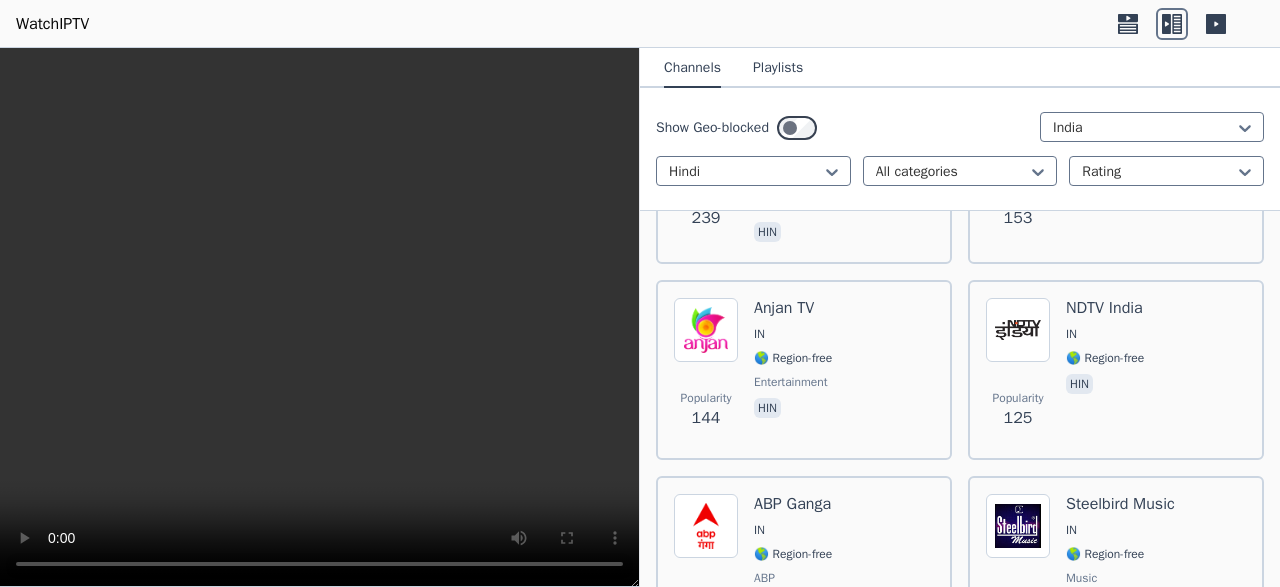 scroll, scrollTop: 0, scrollLeft: 0, axis: both 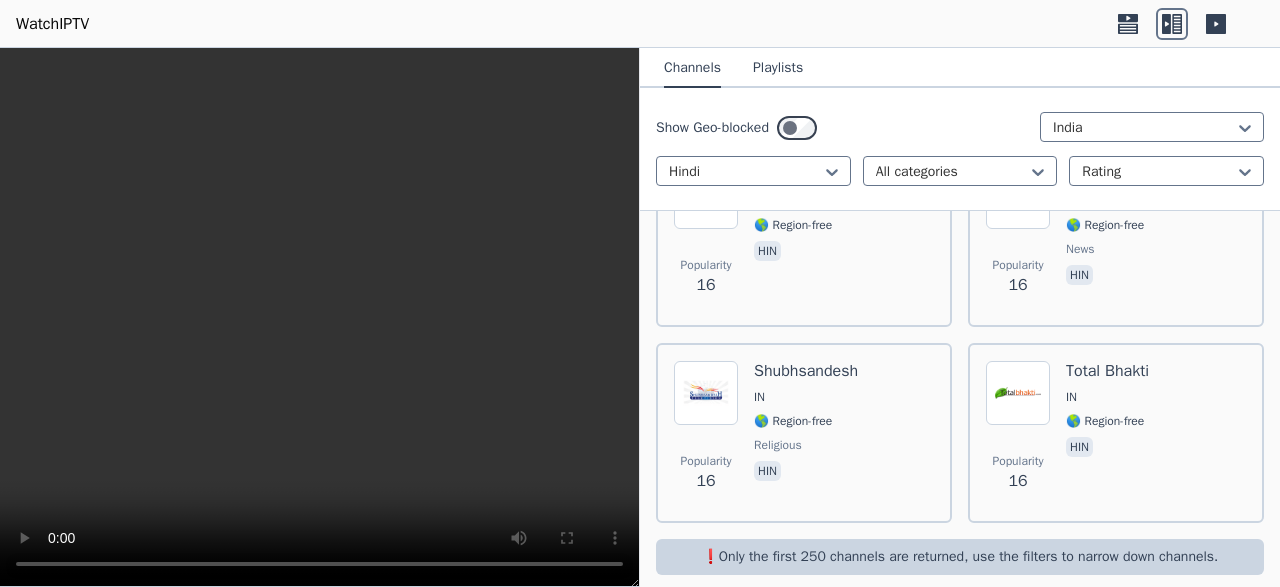 click on "Show Geo-blocked [COUNTRY]" at bounding box center [960, 128] 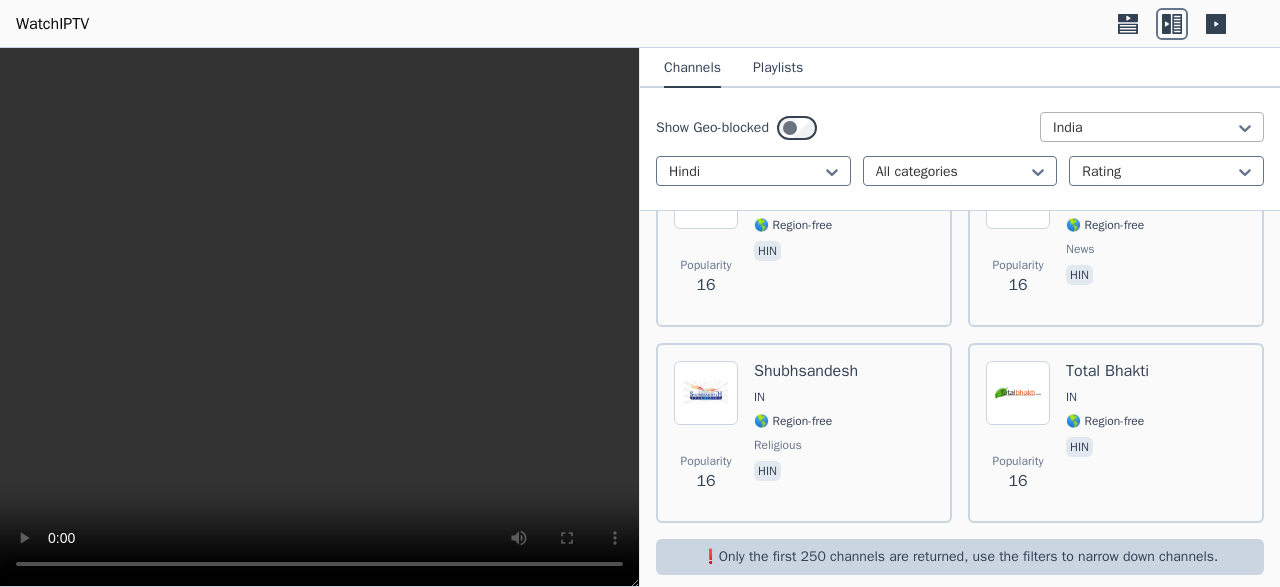 click at bounding box center [1144, 128] 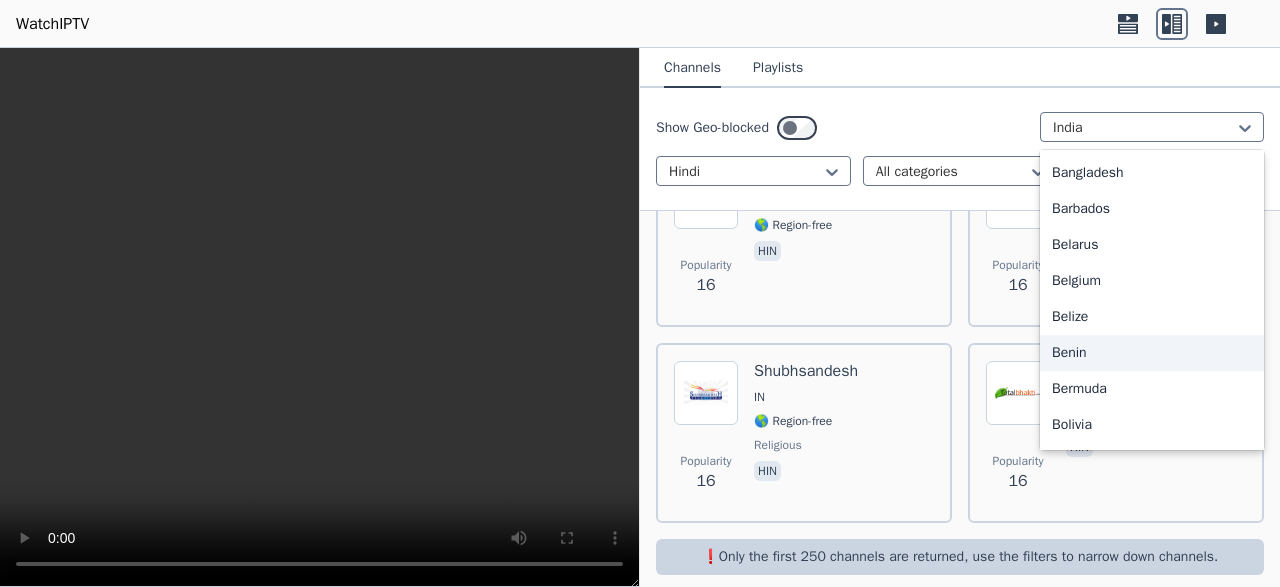 scroll, scrollTop: 0, scrollLeft: 0, axis: both 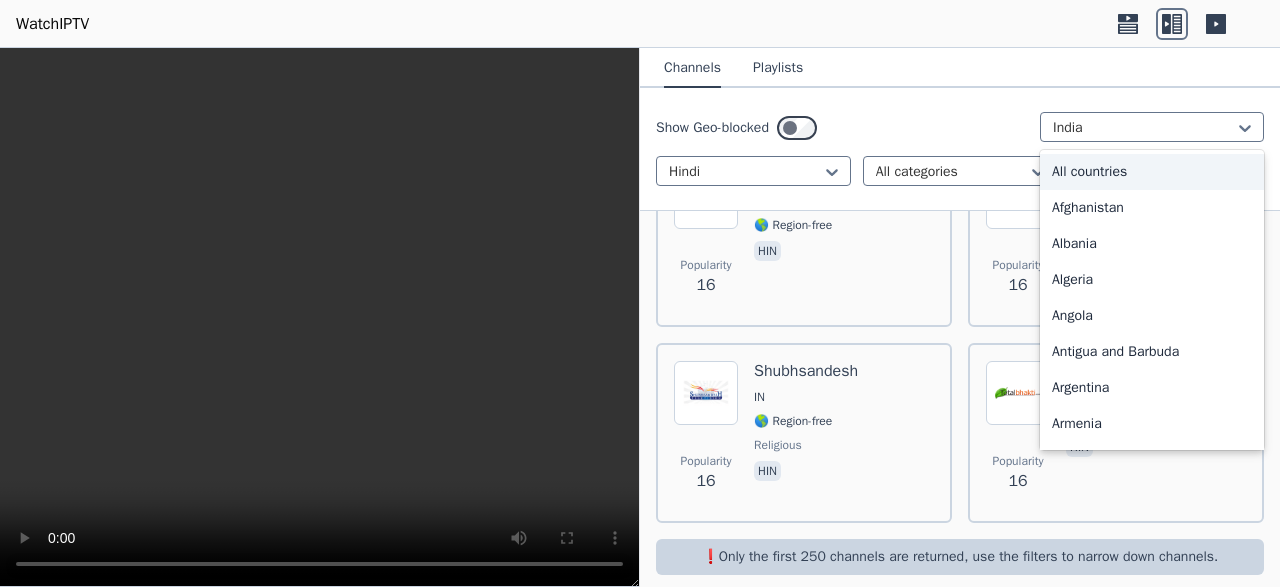 click on "All countries" at bounding box center [1152, 172] 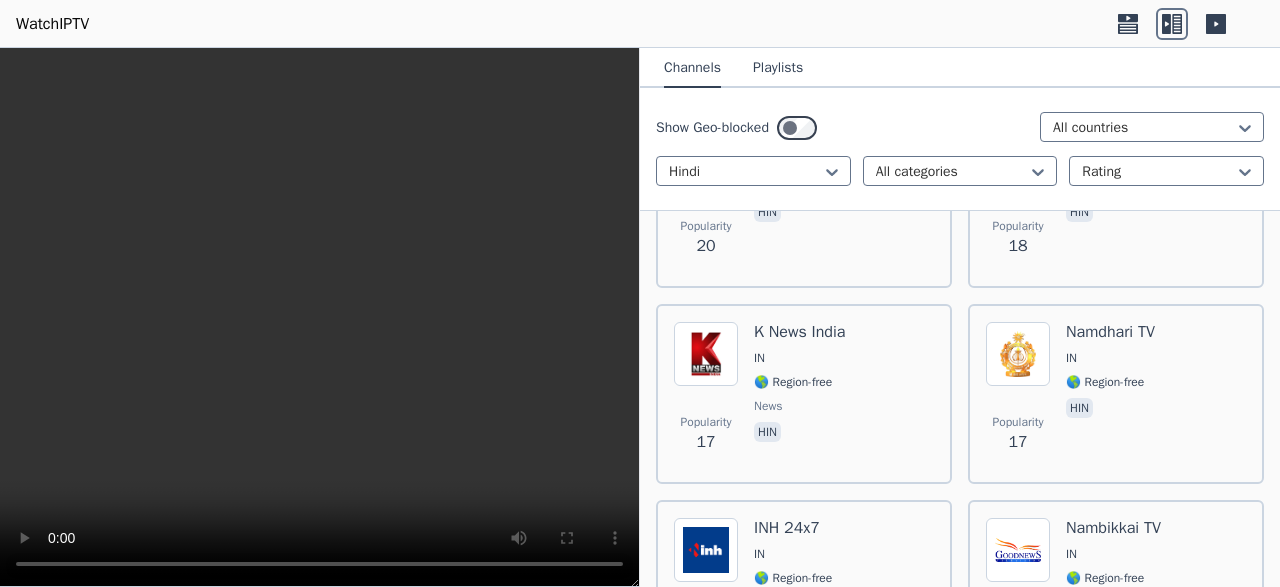 scroll, scrollTop: 4476, scrollLeft: 0, axis: vertical 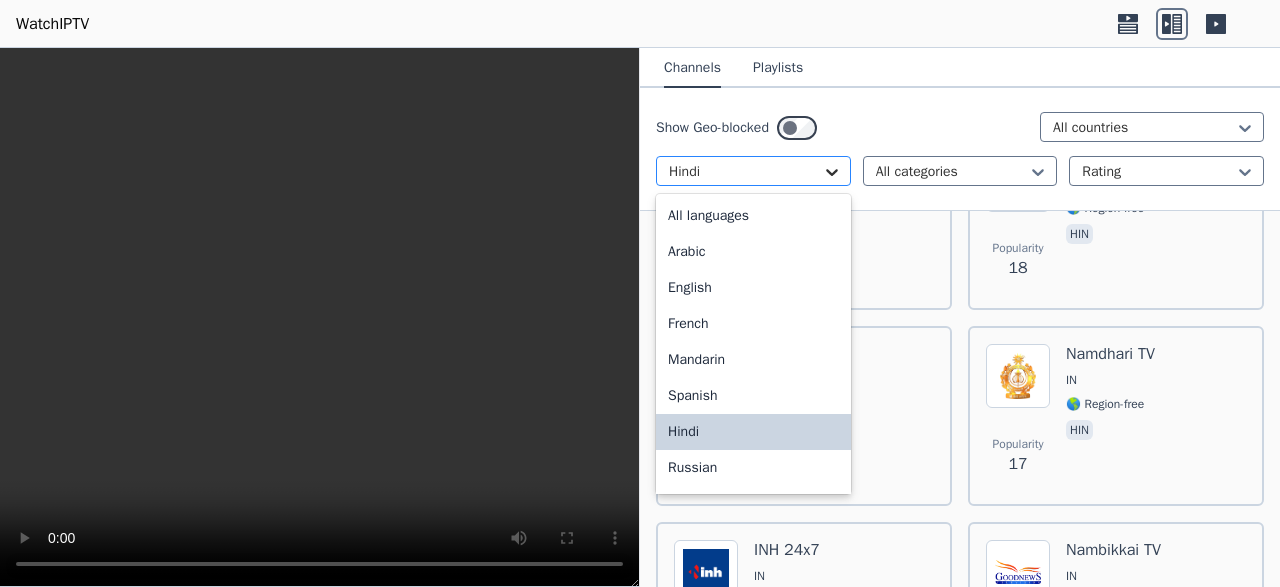 click 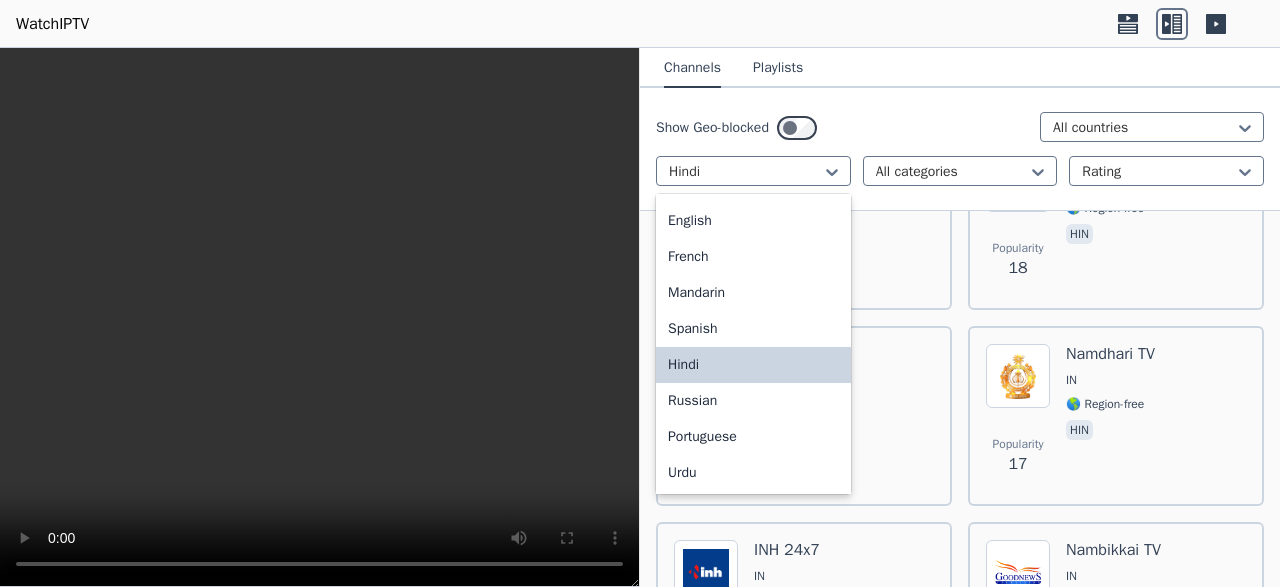 scroll, scrollTop: 0, scrollLeft: 0, axis: both 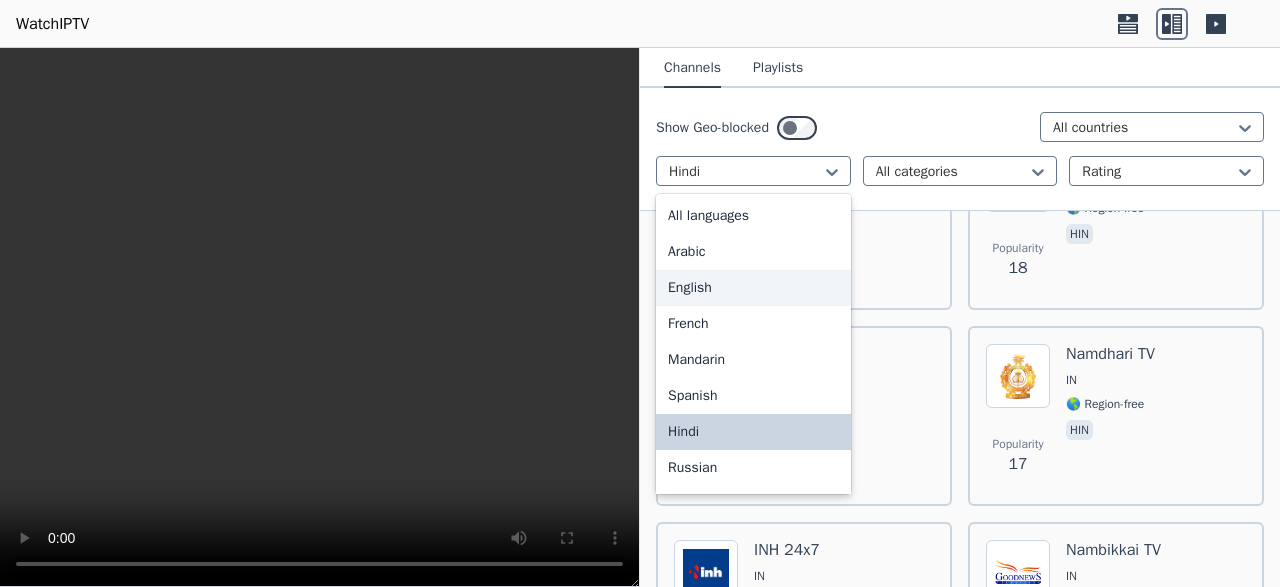 click on "English" at bounding box center [753, 288] 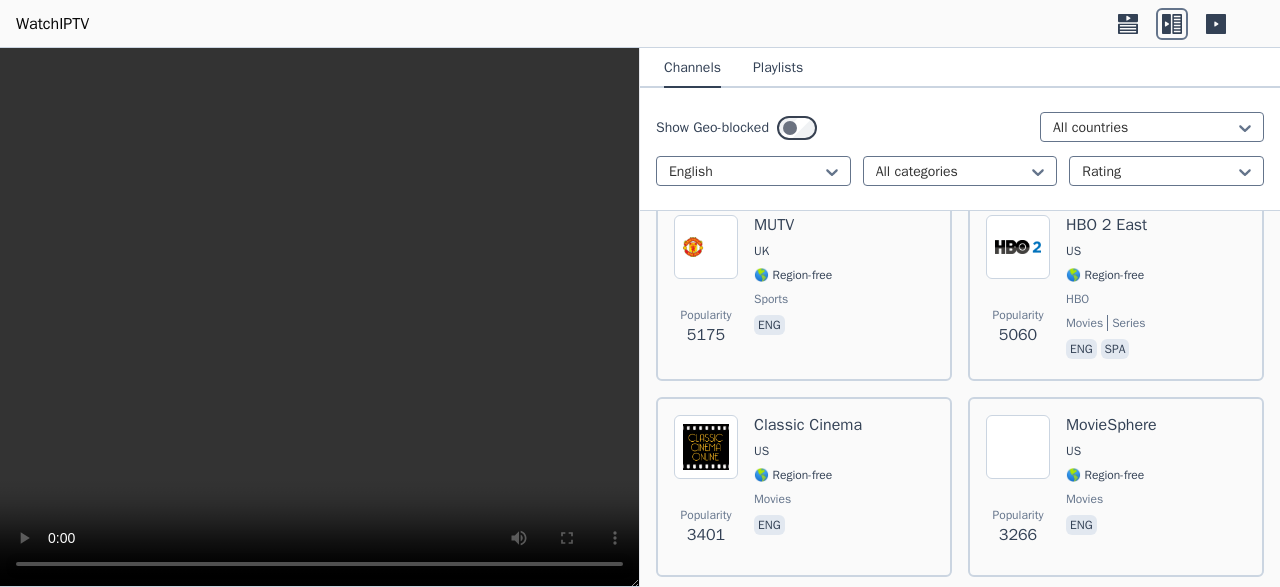 scroll, scrollTop: 501, scrollLeft: 0, axis: vertical 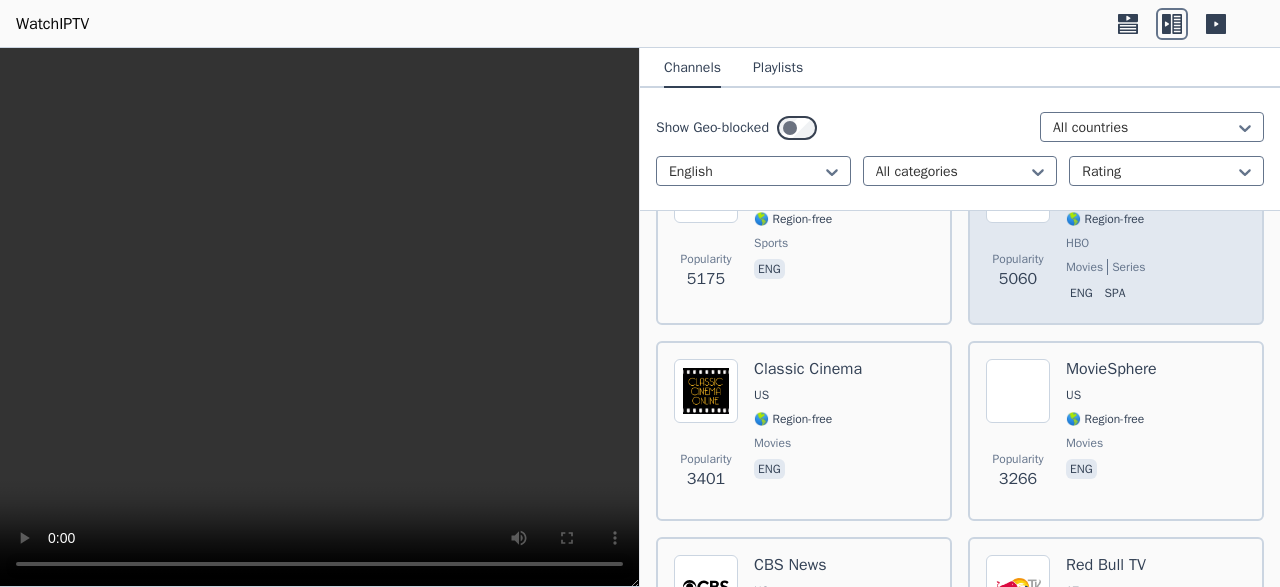 click on "Popularity [NUMBER] [CHANNEL_NAME] [COUNTRY_CODE] 🌎 Region-free [GENRE] movies series eng spa" at bounding box center (1116, 233) 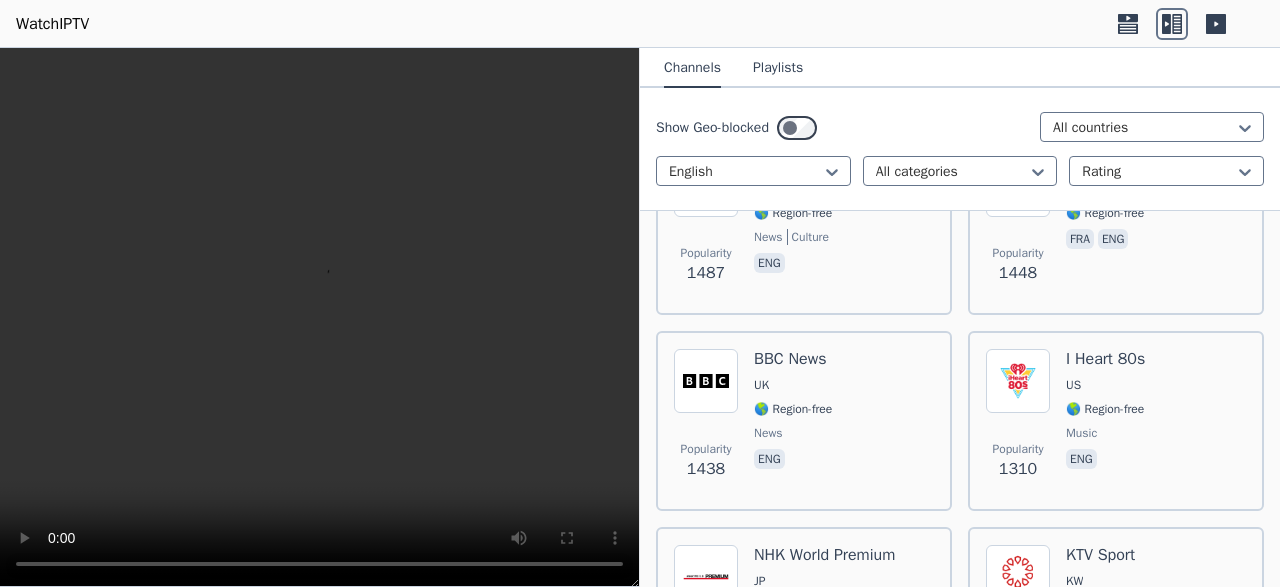 scroll, scrollTop: 2351, scrollLeft: 0, axis: vertical 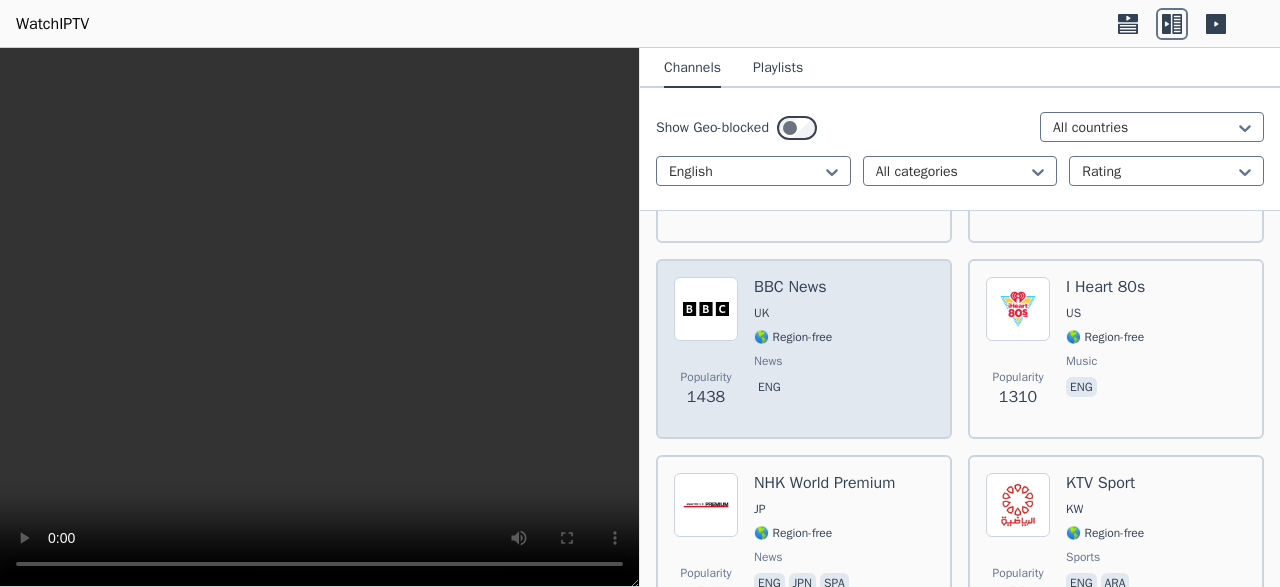 click on "Popularity [NUMBER] [CHANNEL_NAME] [COUNTRY_CODE] 🌎 Region-free news eng" at bounding box center (804, 349) 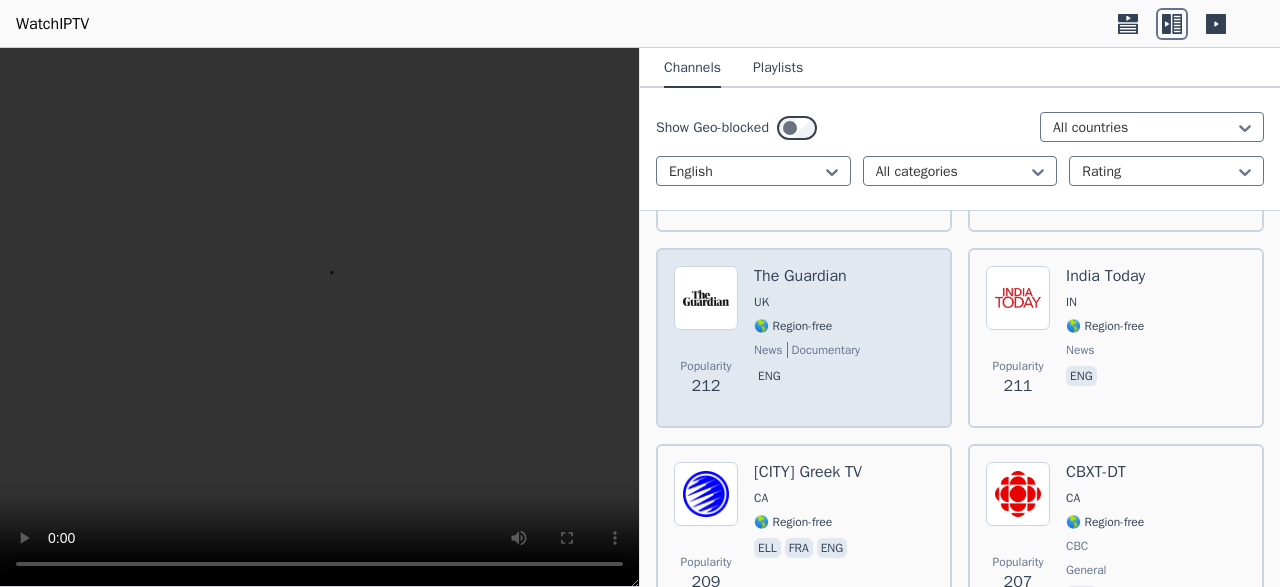 scroll, scrollTop: 15654, scrollLeft: 0, axis: vertical 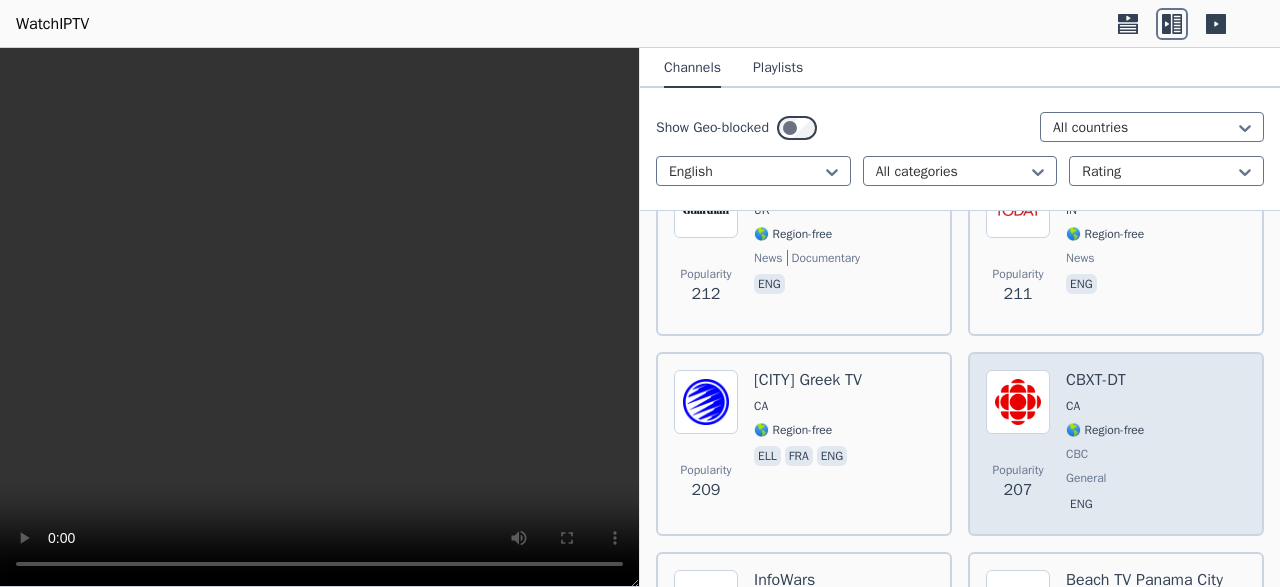 click on "Popularity [NUMBER] [COUNTRY_CODE] 🌎 Region-free [CHANNEL_NAME] eng" at bounding box center [1116, 444] 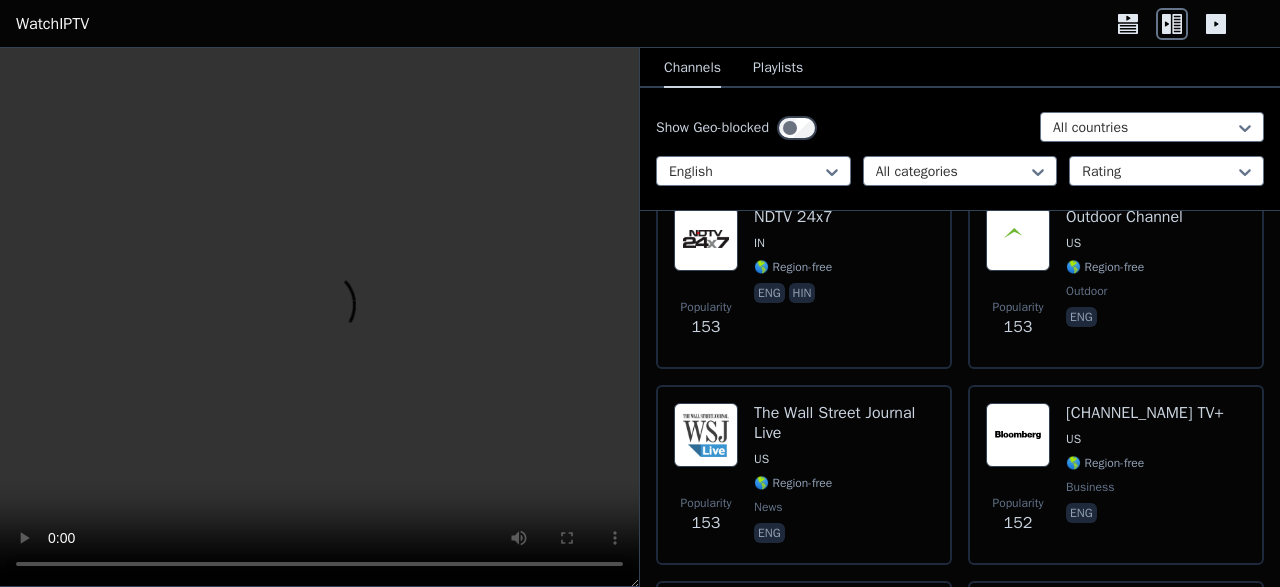 scroll, scrollTop: 21336, scrollLeft: 0, axis: vertical 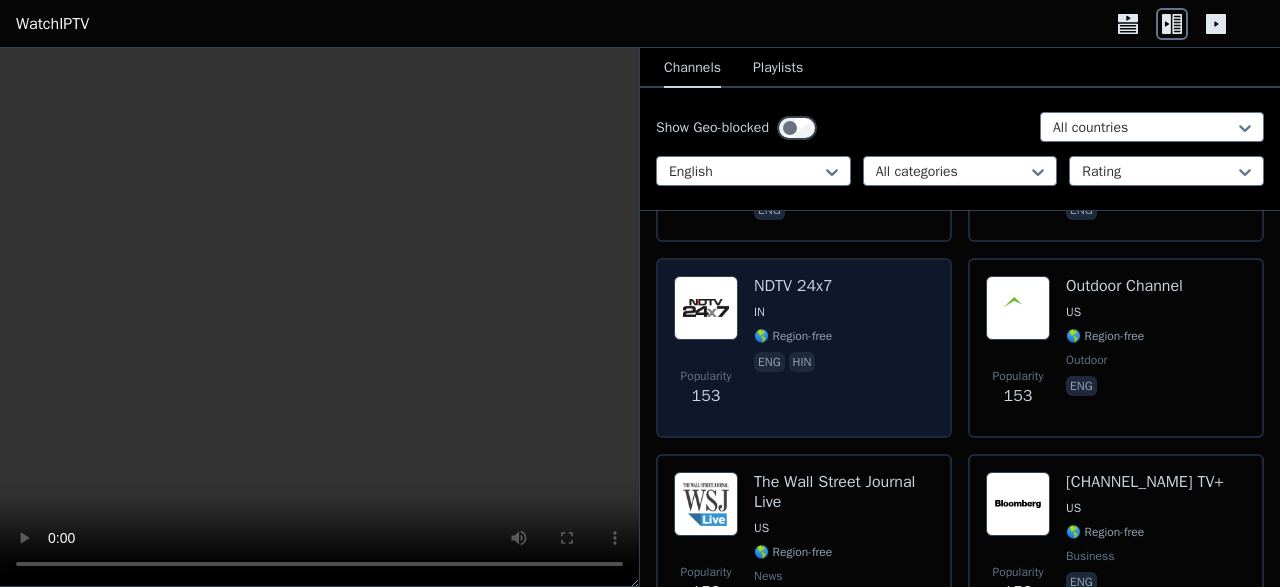 click on "Popularity [NUMBER] [CHANNEL_NAME] [COUNTRY_CODE] 🌎 Region-free eng hin" at bounding box center (804, 348) 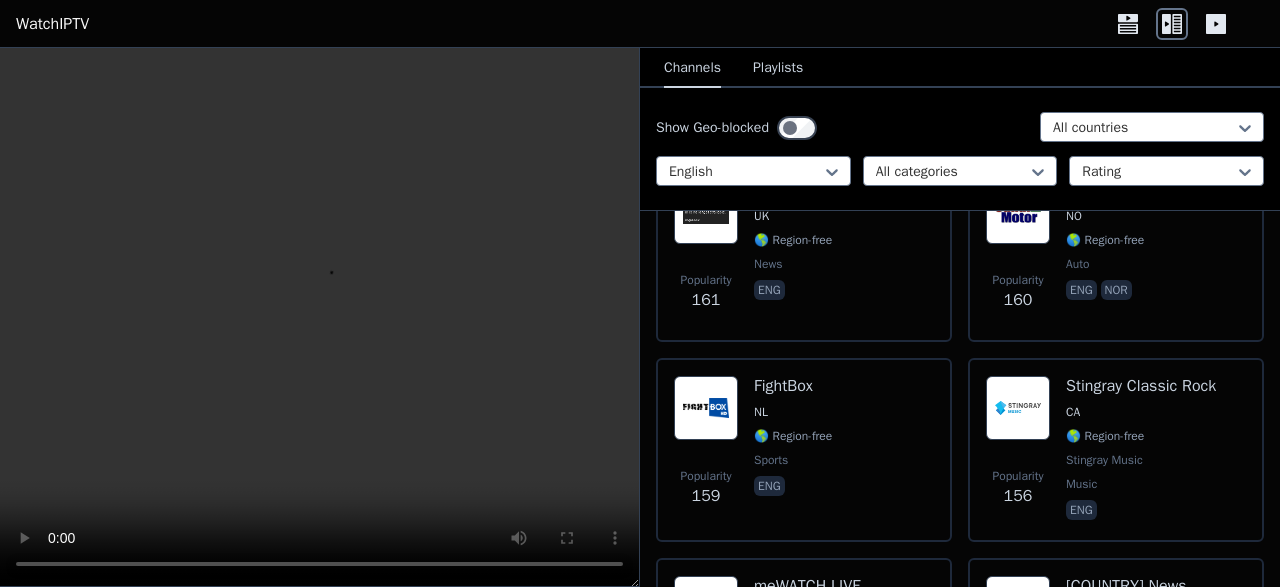 scroll, scrollTop: 20609, scrollLeft: 0, axis: vertical 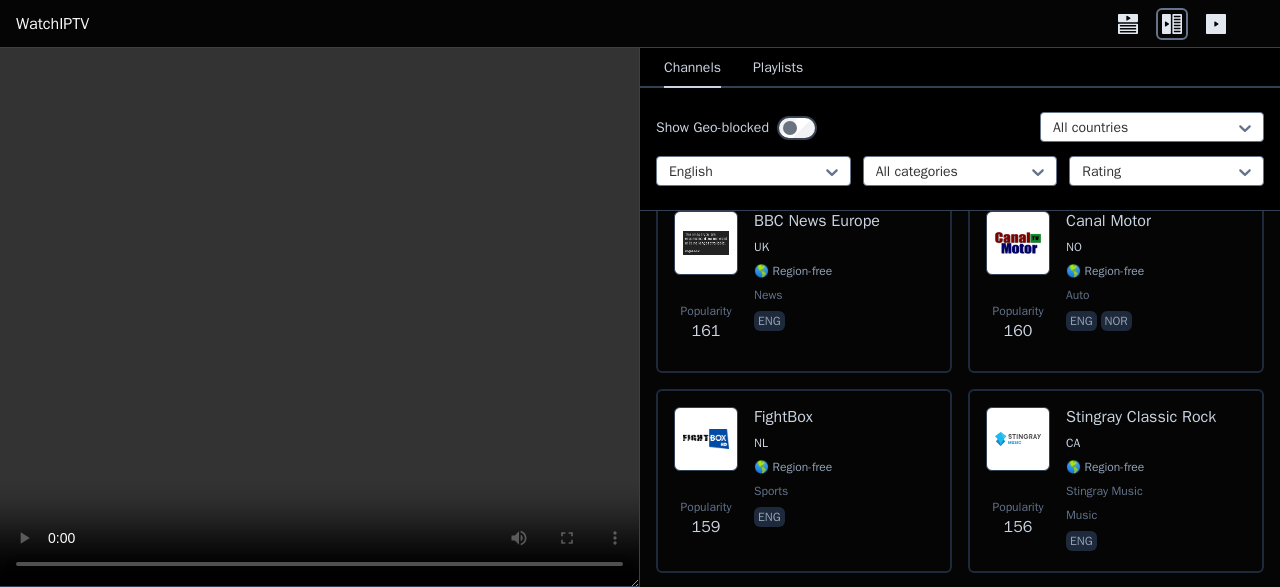 click on "news" at bounding box center [817, 295] 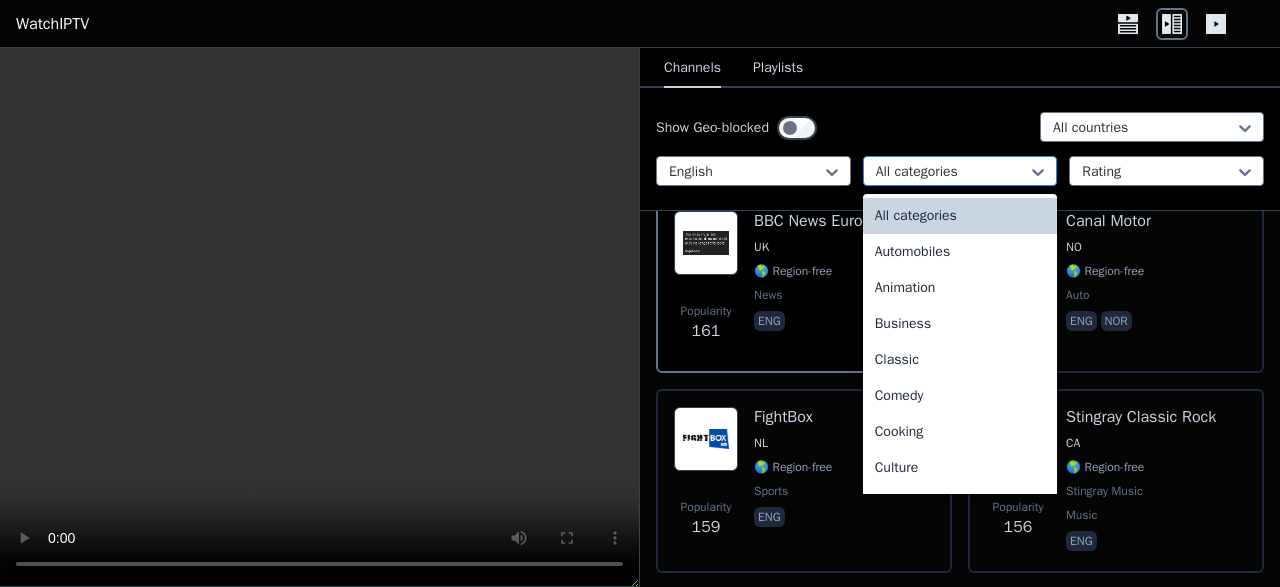 click on "All categories" at bounding box center (960, 171) 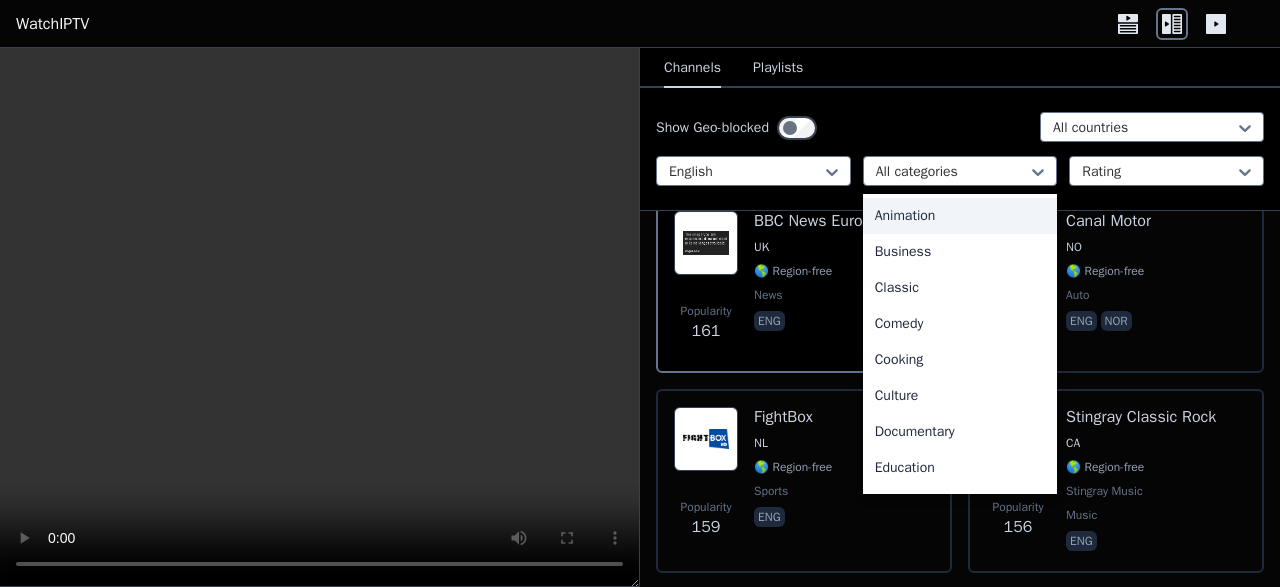scroll, scrollTop: 90, scrollLeft: 0, axis: vertical 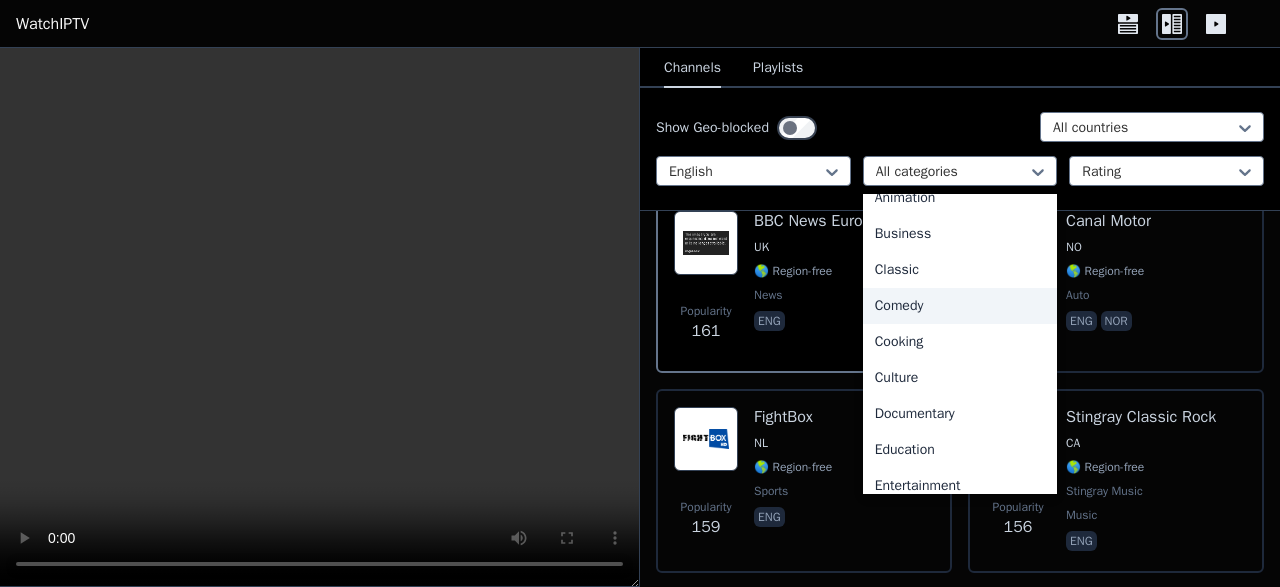 click on "Comedy" at bounding box center (960, 306) 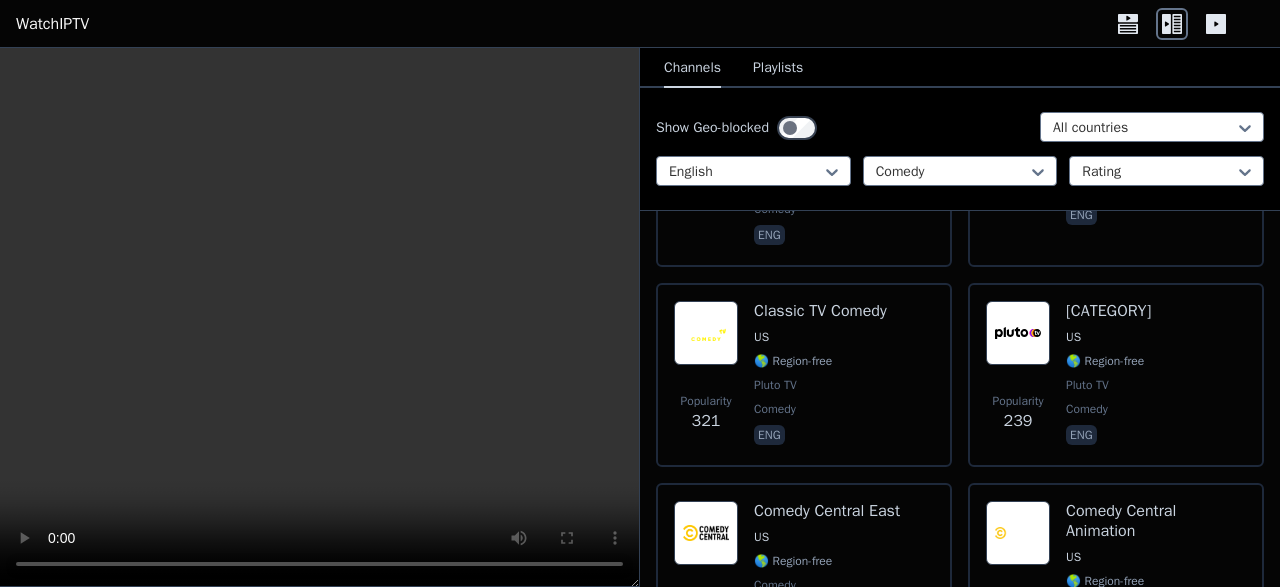 scroll, scrollTop: 592, scrollLeft: 0, axis: vertical 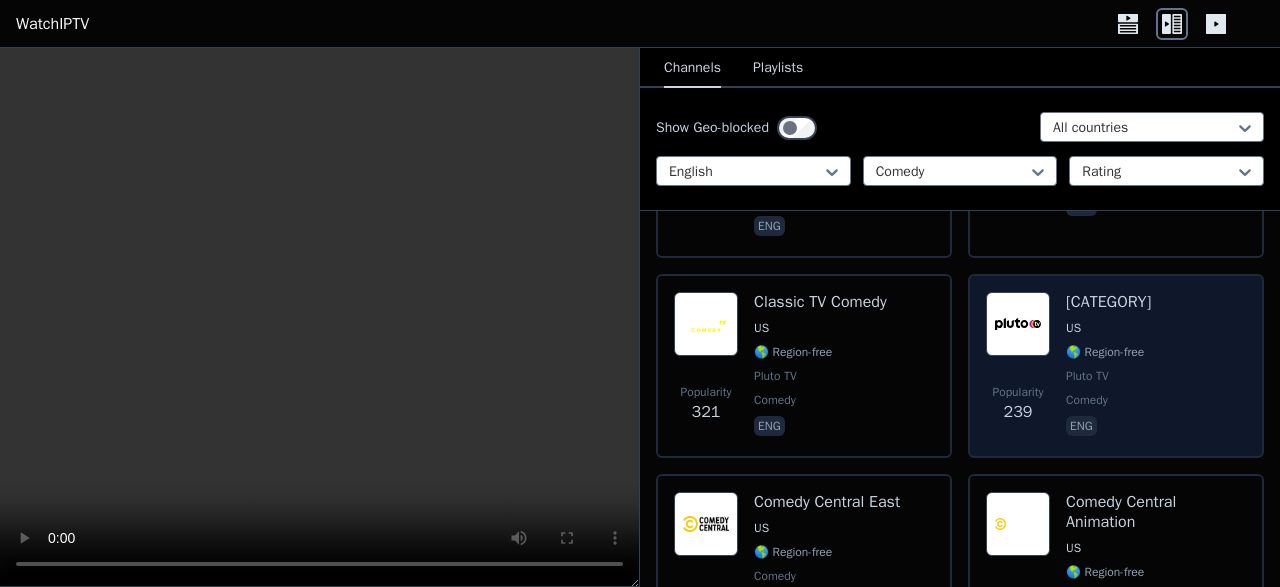 click on "Popularity [NUMBER] British Comedy US 🌎 Region-free Pluto TV comedy eng" at bounding box center [1116, 366] 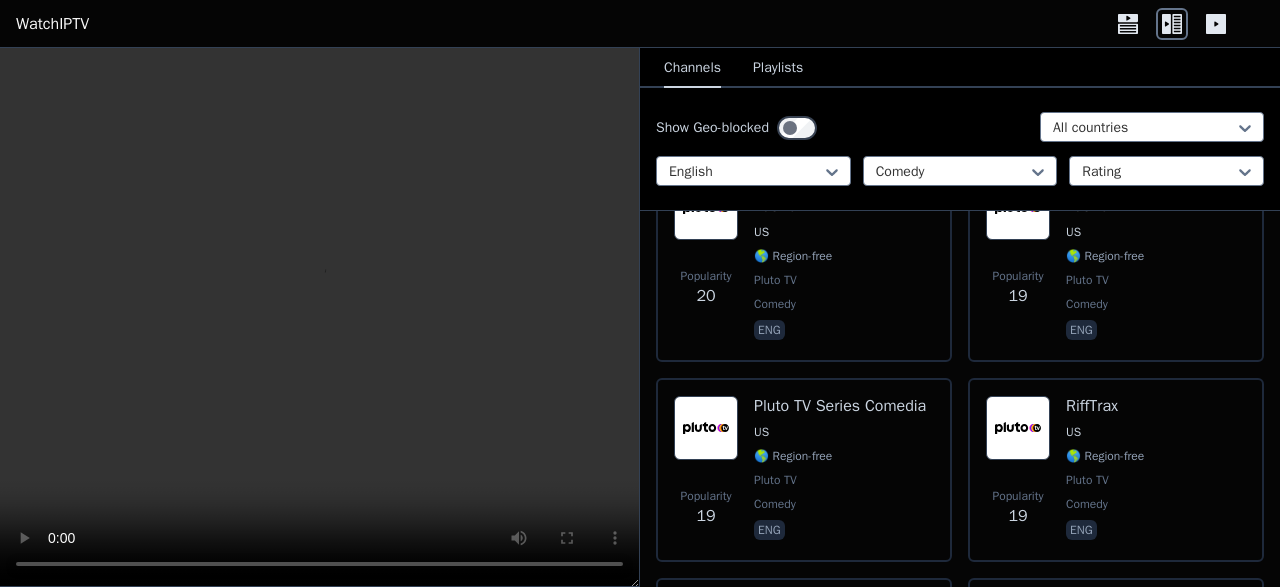 scroll, scrollTop: 4140, scrollLeft: 0, axis: vertical 